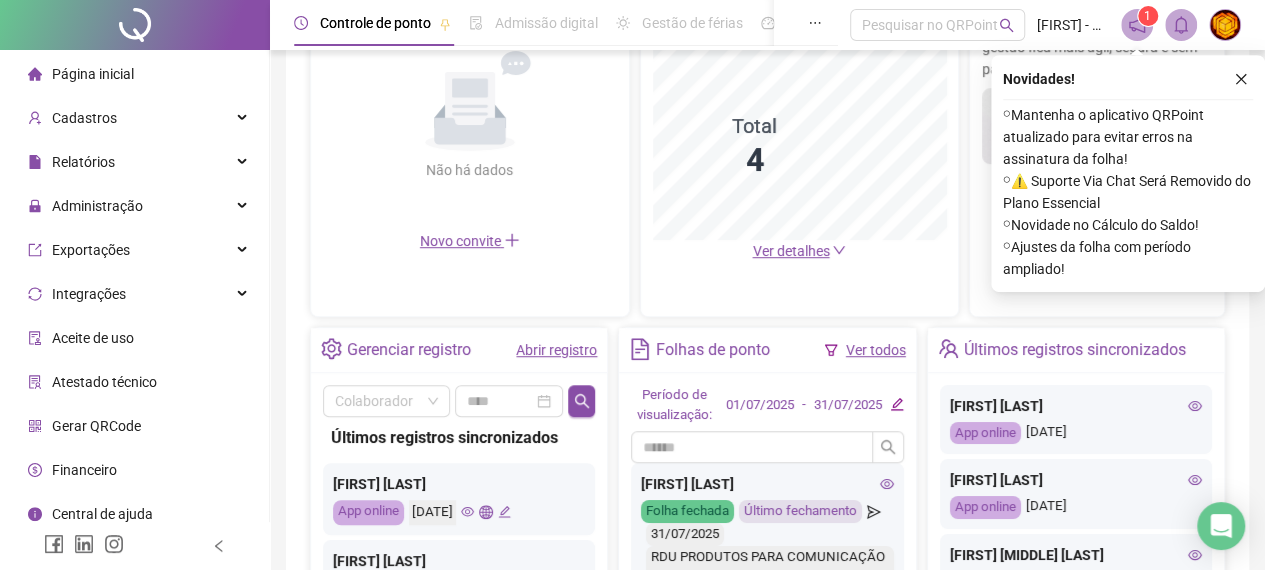 scroll, scrollTop: 500, scrollLeft: 0, axis: vertical 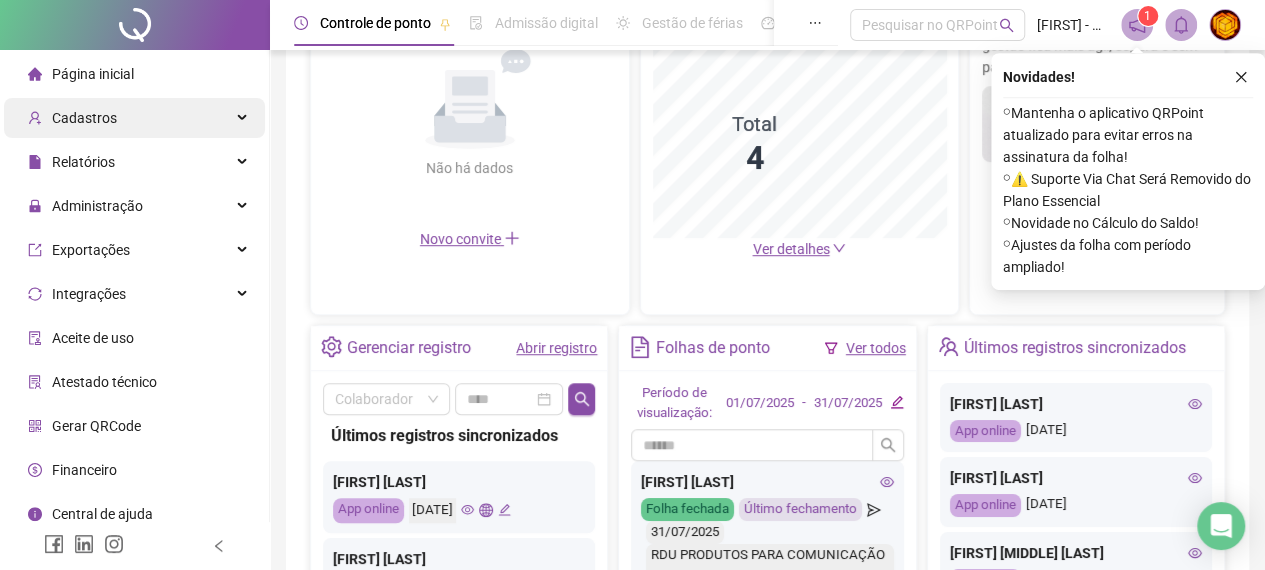 click on "Cadastros" at bounding box center [134, 118] 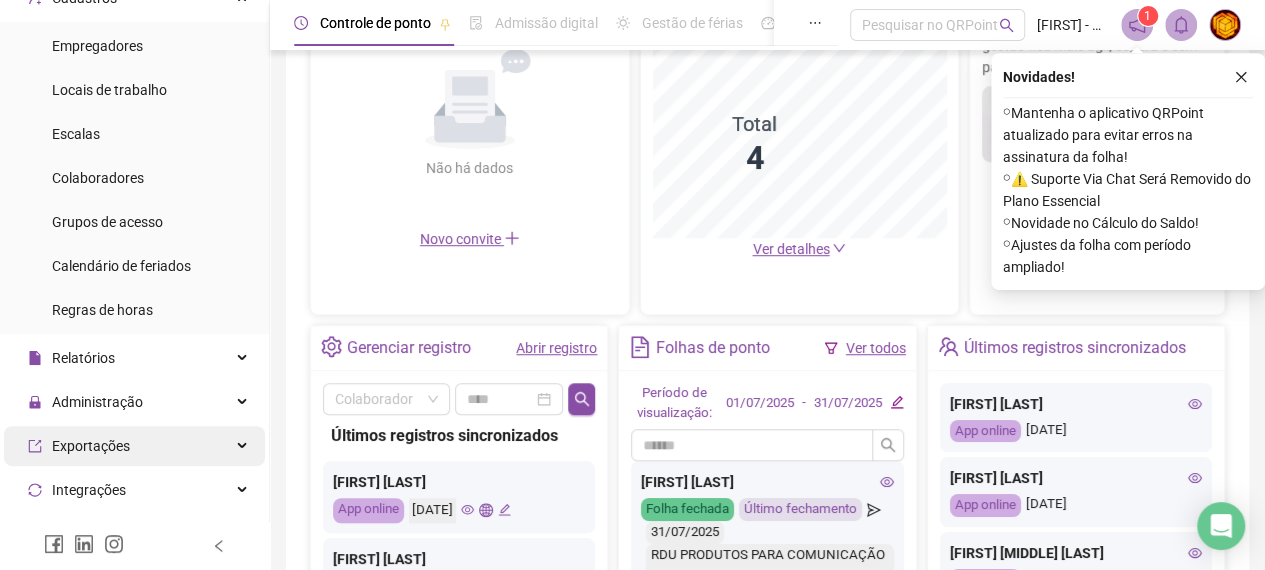 scroll, scrollTop: 200, scrollLeft: 0, axis: vertical 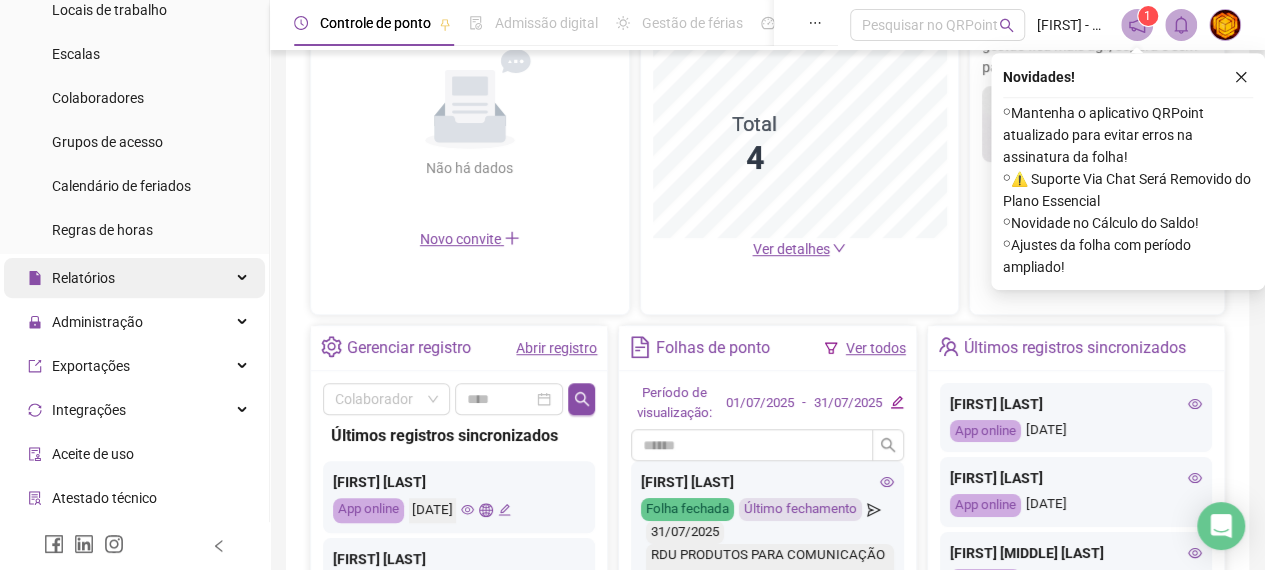click on "Relatórios" at bounding box center (134, 278) 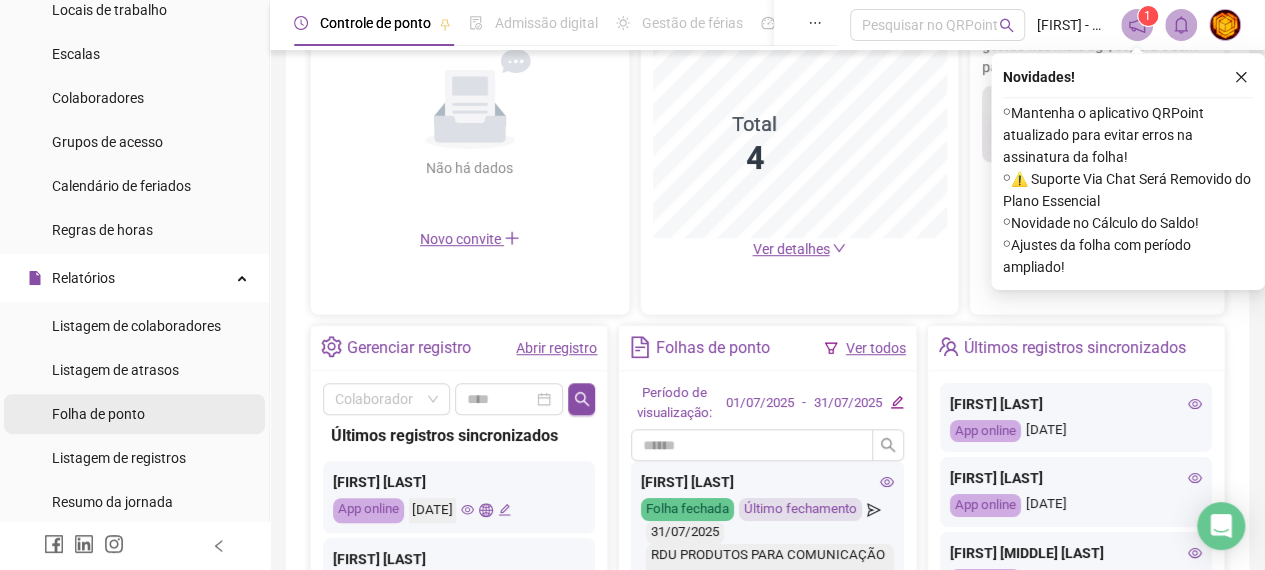 click on "Folha de ponto" at bounding box center (98, 414) 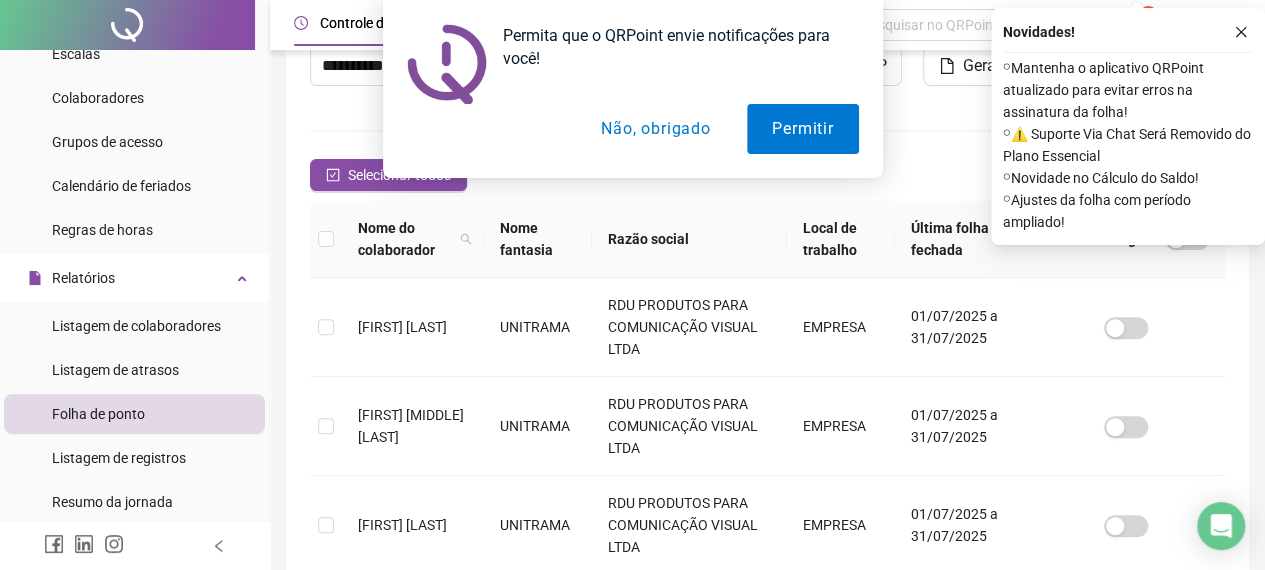 scroll, scrollTop: 124, scrollLeft: 0, axis: vertical 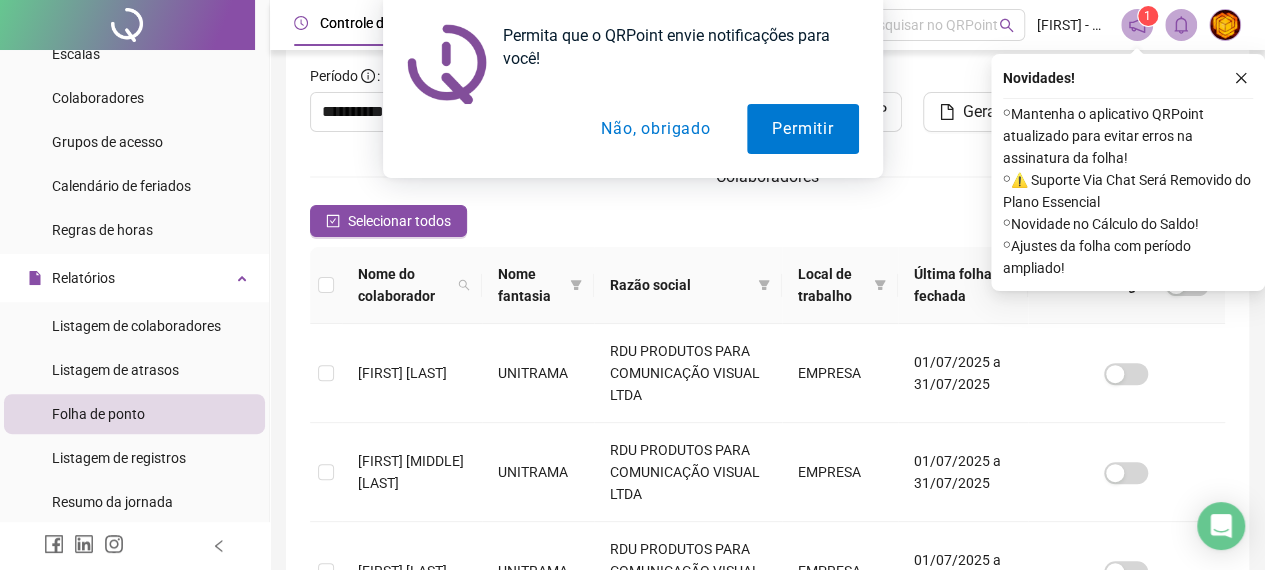 click on "Não, obrigado" at bounding box center [655, 129] 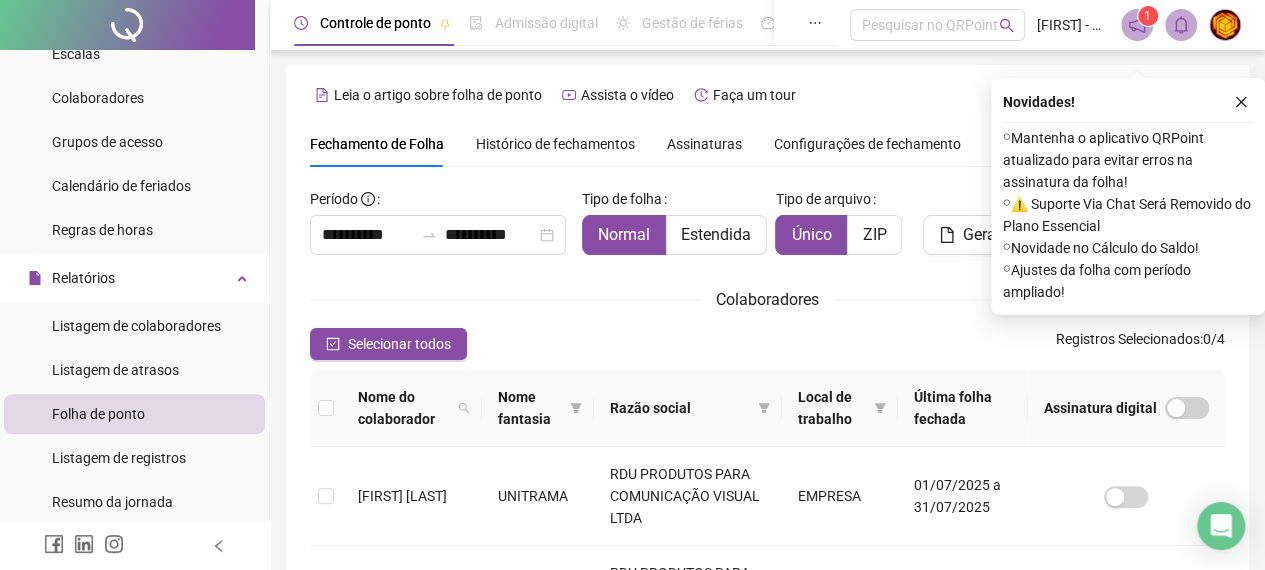 scroll, scrollTop: 0, scrollLeft: 0, axis: both 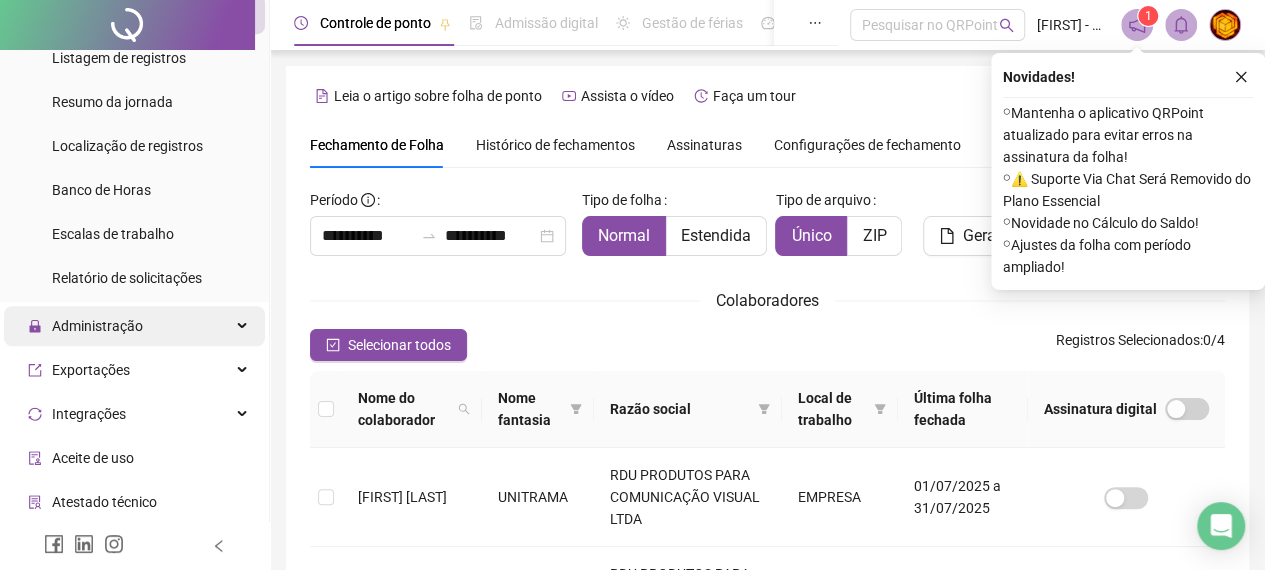 click on "Administração" at bounding box center [134, 326] 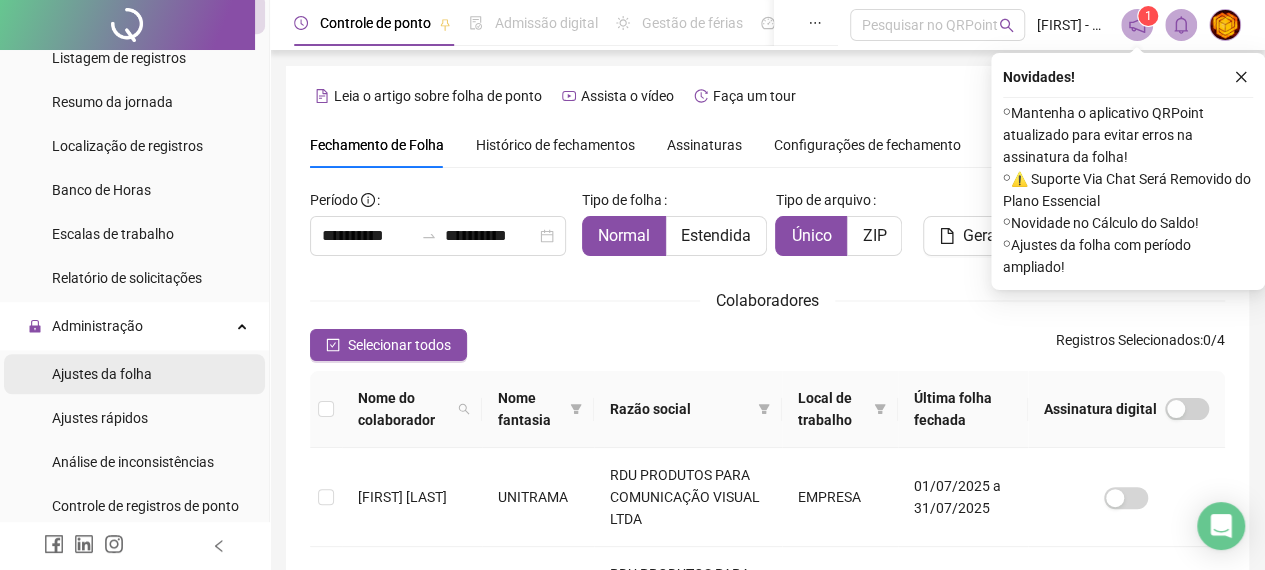 click on "Ajustes da folha" at bounding box center (102, 374) 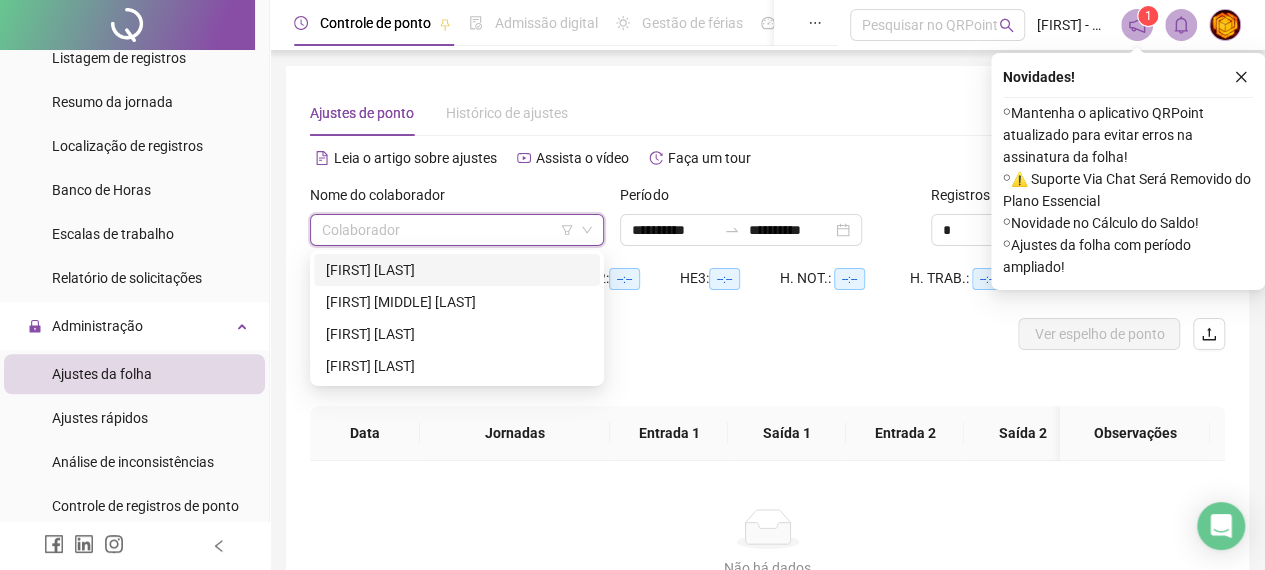 click at bounding box center [448, 230] 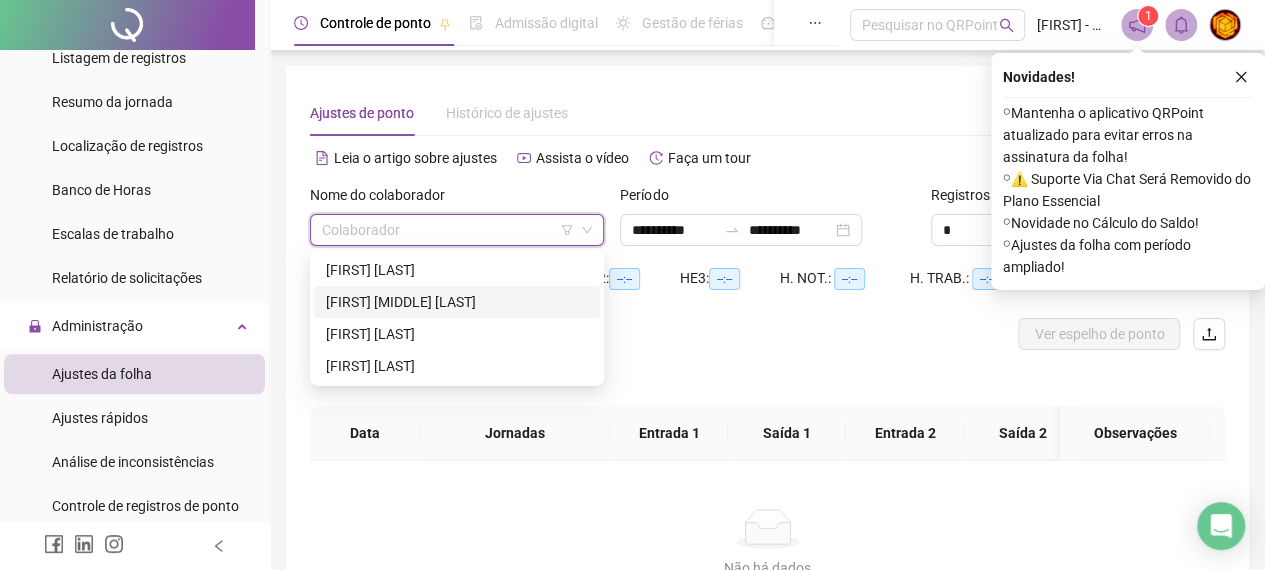 click on "[FIRST] [MIDDLE] [LAST]" at bounding box center [457, 302] 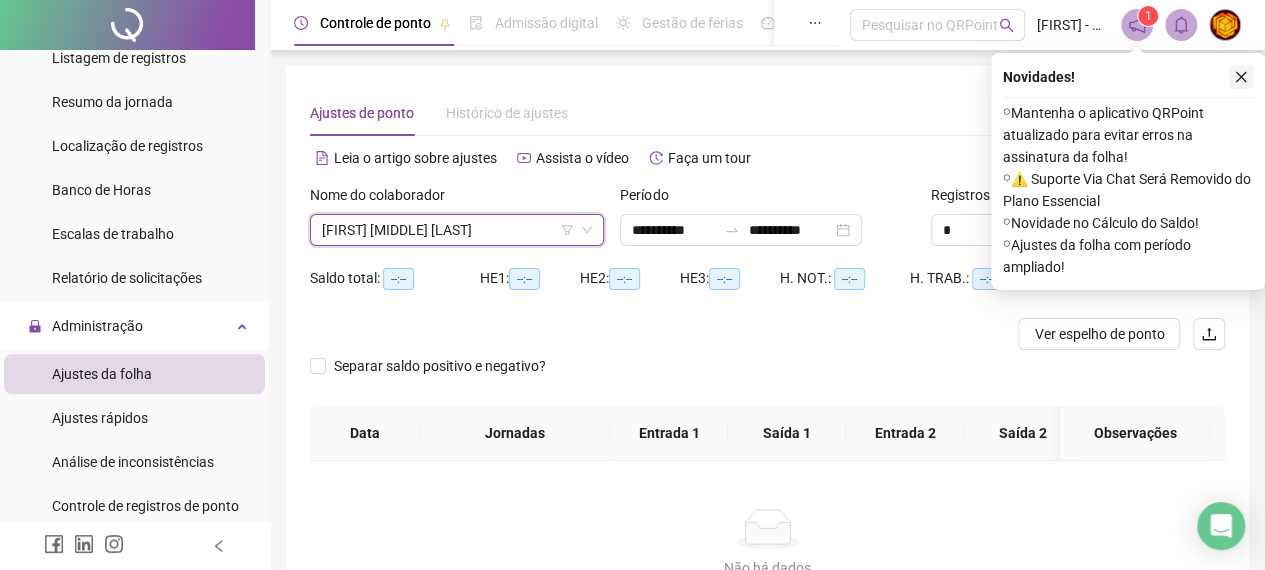 click at bounding box center (1241, 77) 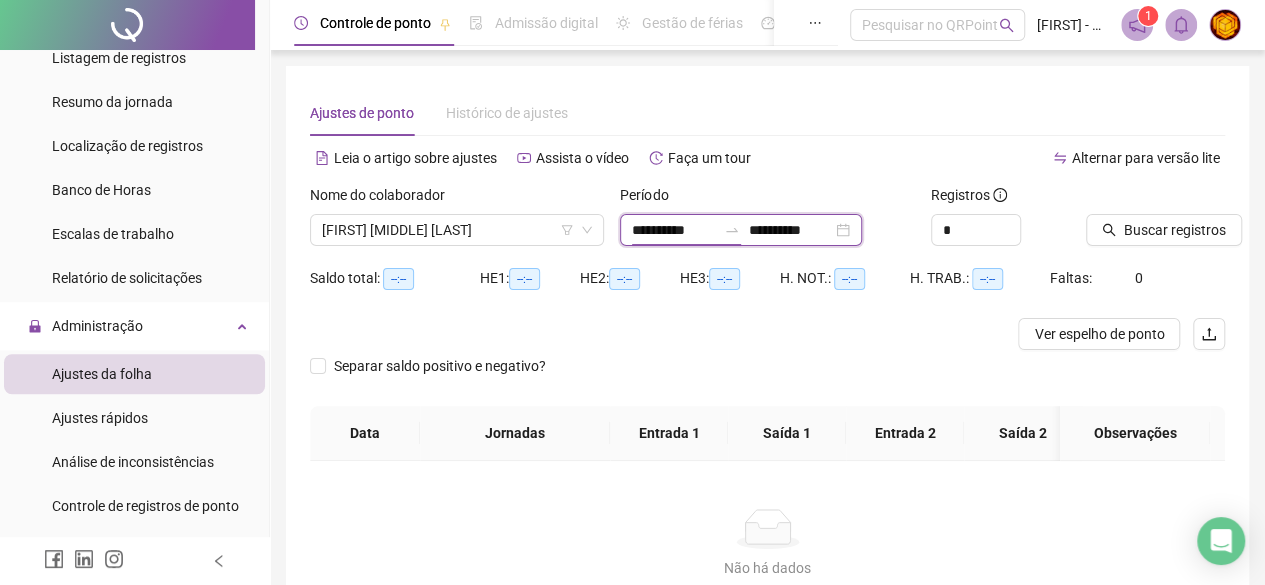 click on "**********" at bounding box center [674, 230] 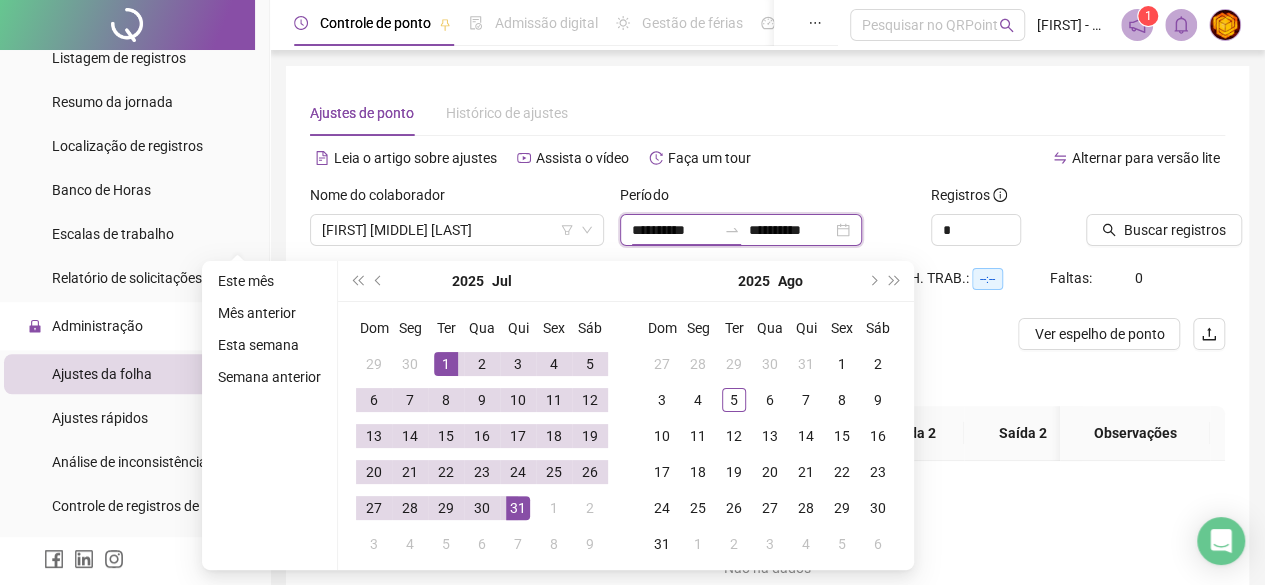 type on "**********" 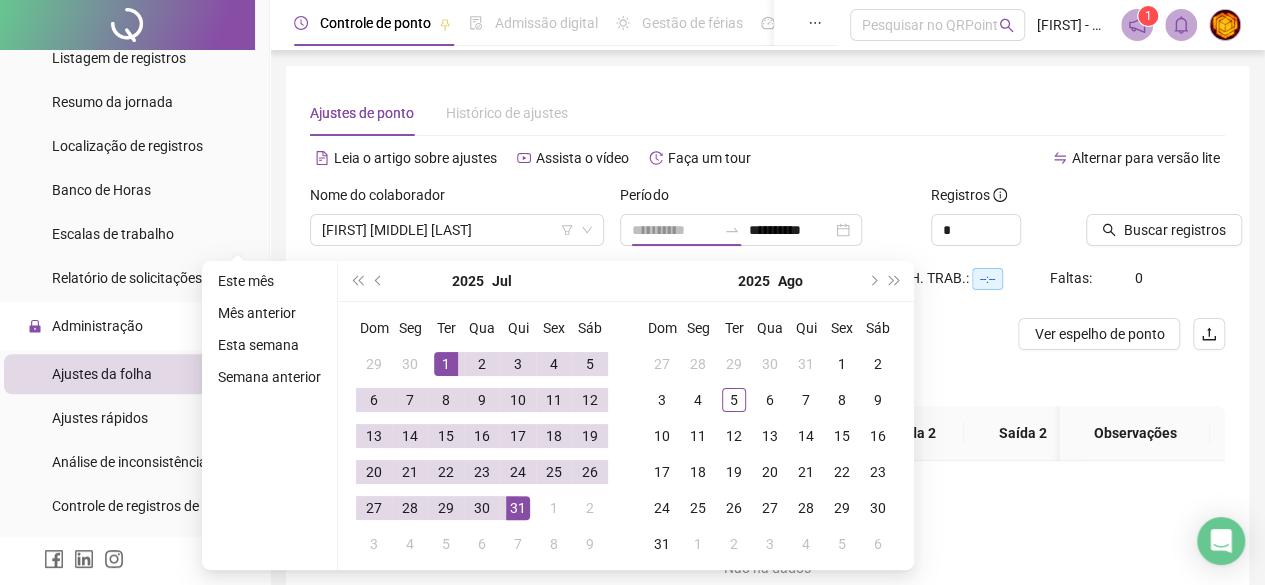 click on "1" at bounding box center [446, 364] 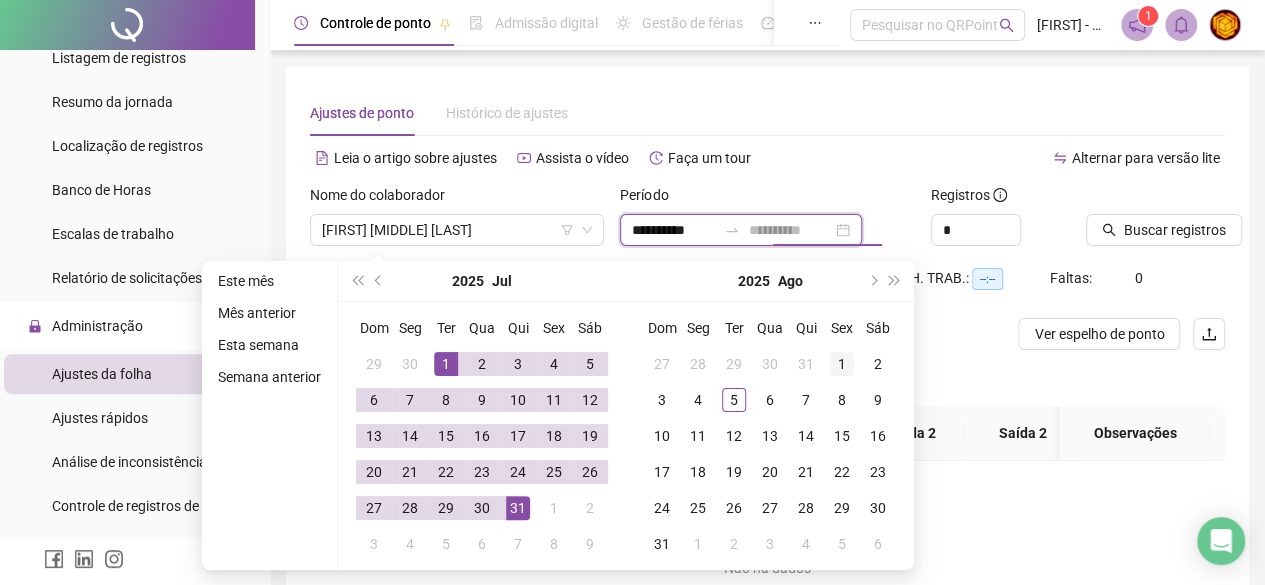 type on "**********" 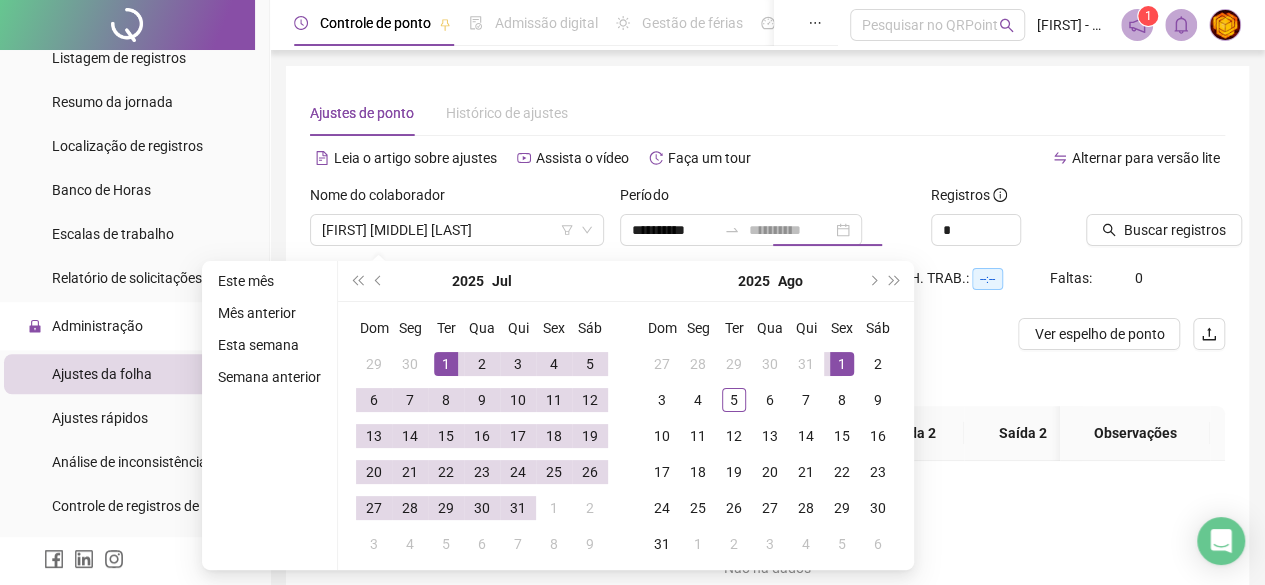 click on "1" at bounding box center (842, 364) 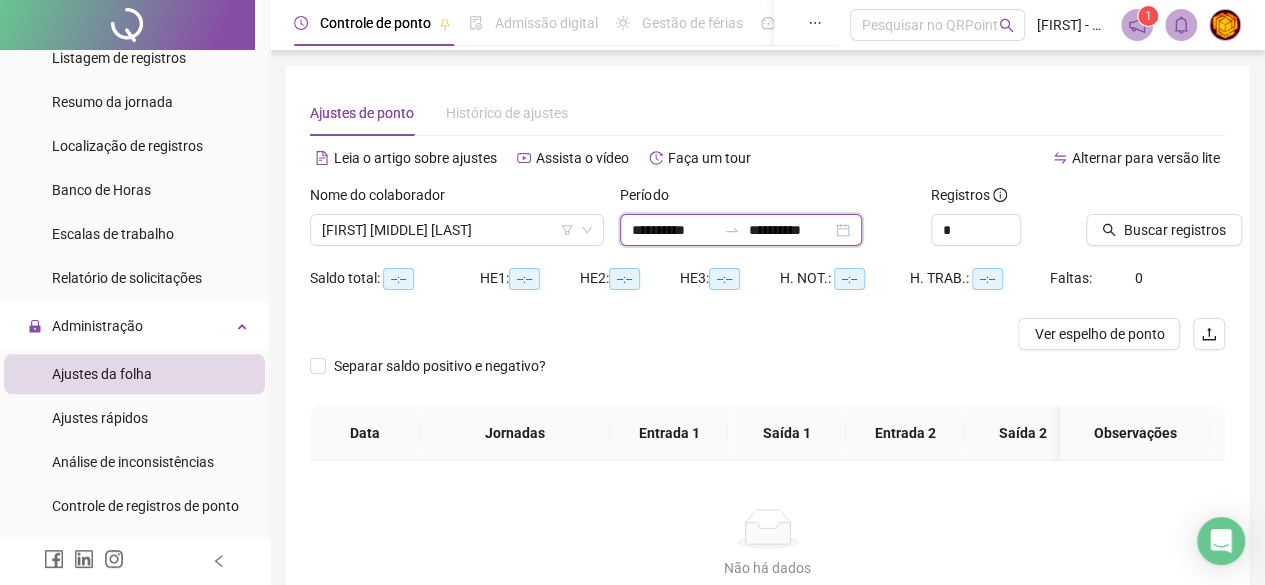 click on "**********" at bounding box center [674, 230] 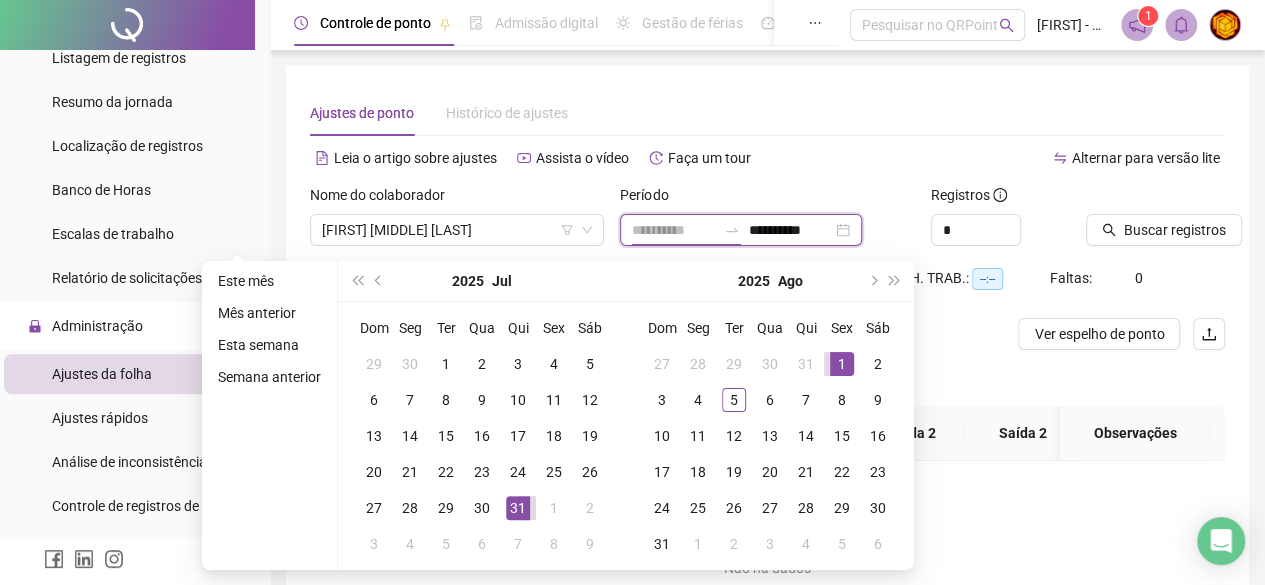 type on "**********" 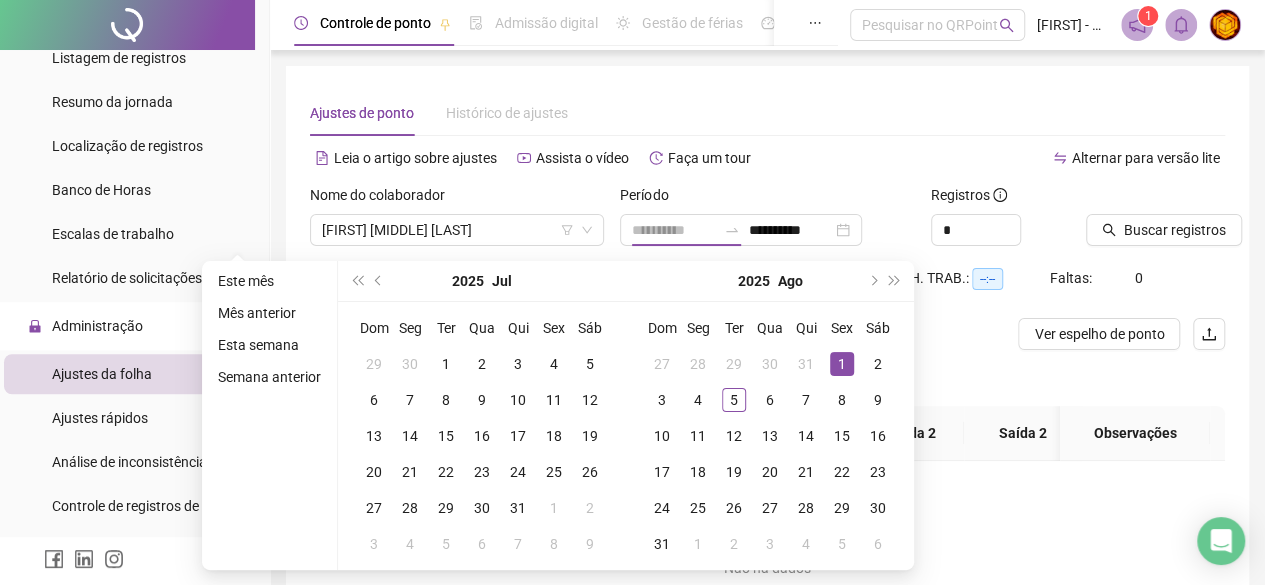 click on "1" at bounding box center (842, 364) 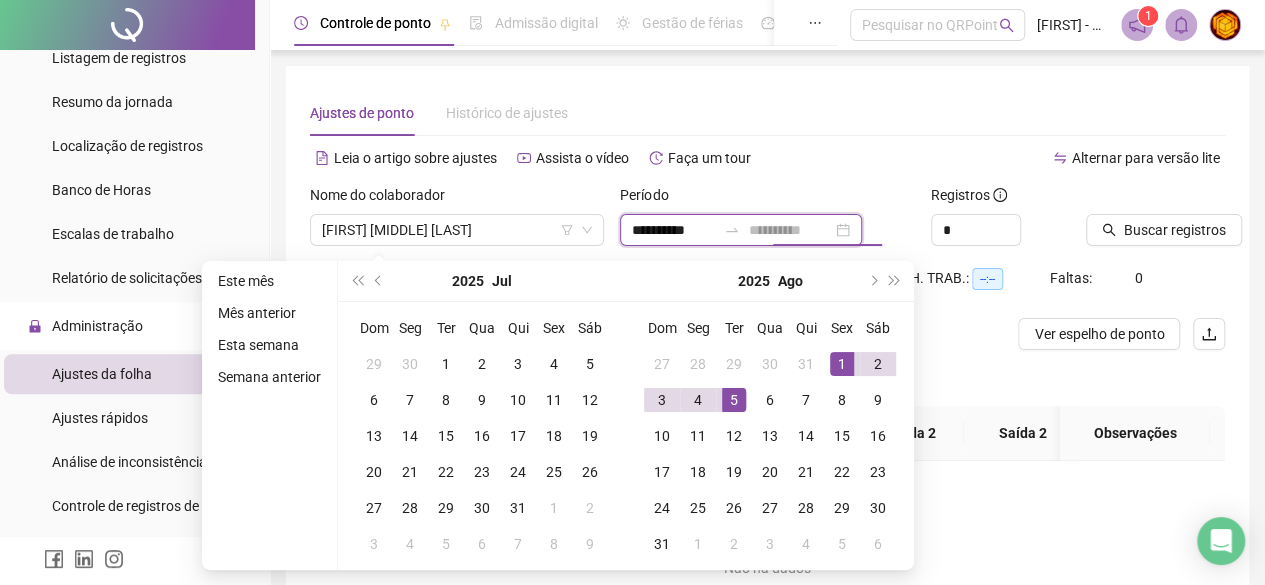 type on "**********" 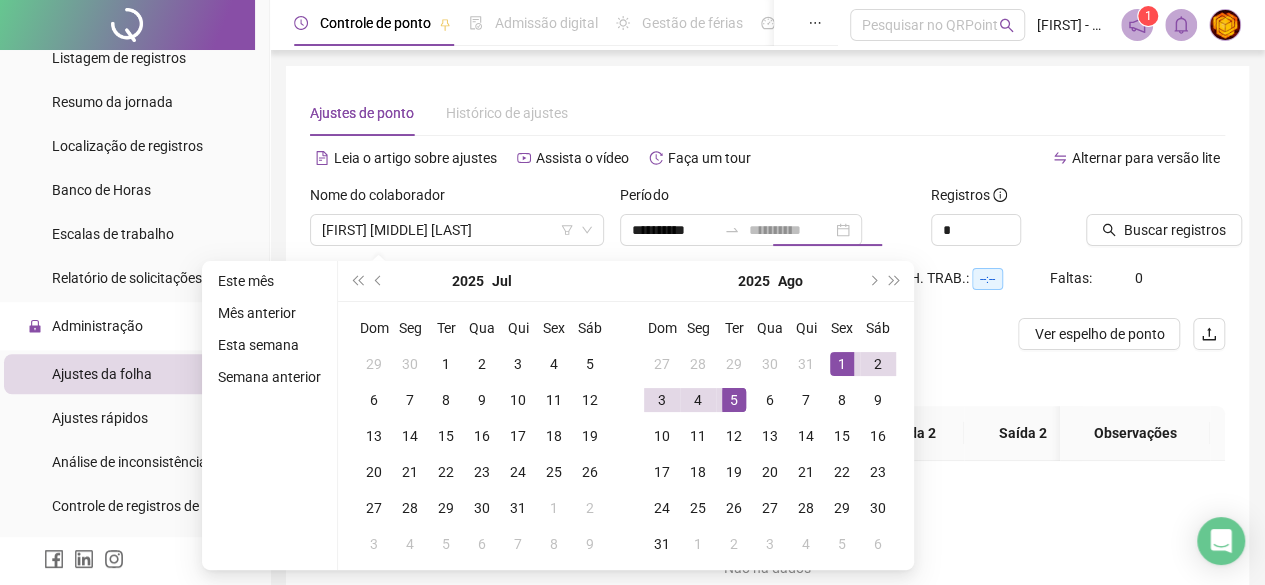click on "5" at bounding box center [734, 400] 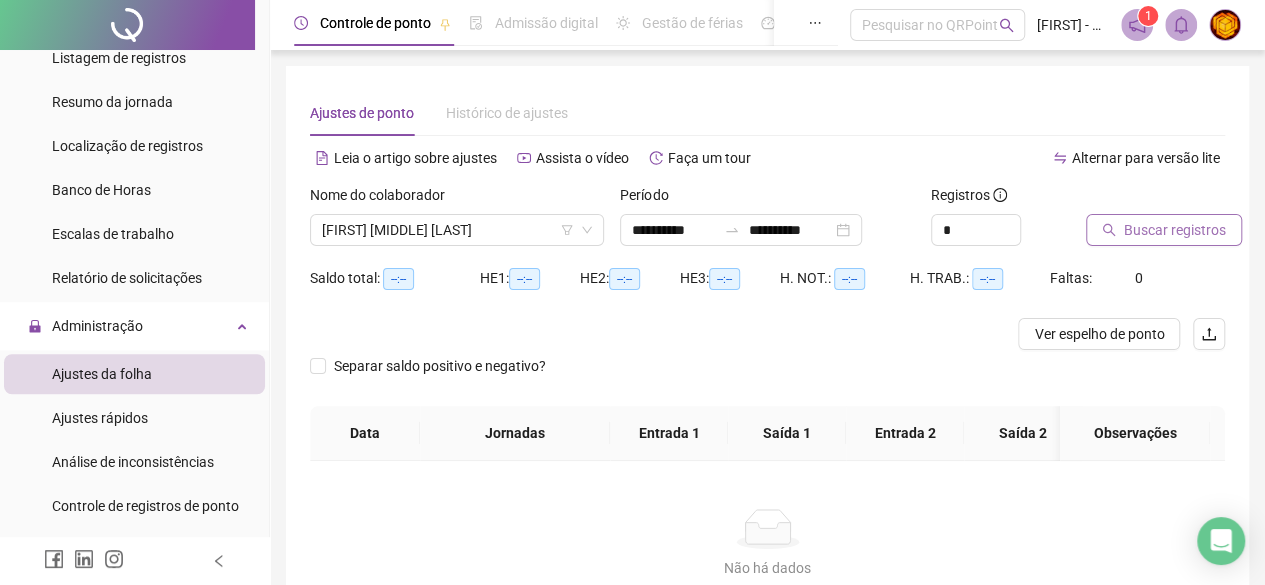 click on "Buscar registros" at bounding box center [1175, 230] 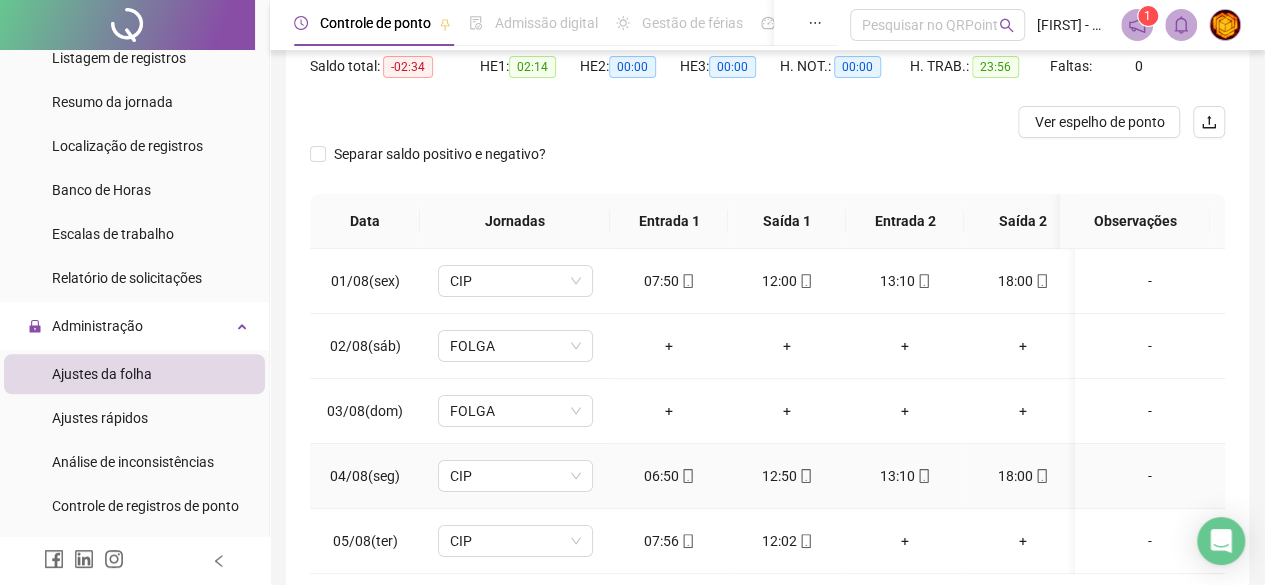 scroll, scrollTop: 300, scrollLeft: 0, axis: vertical 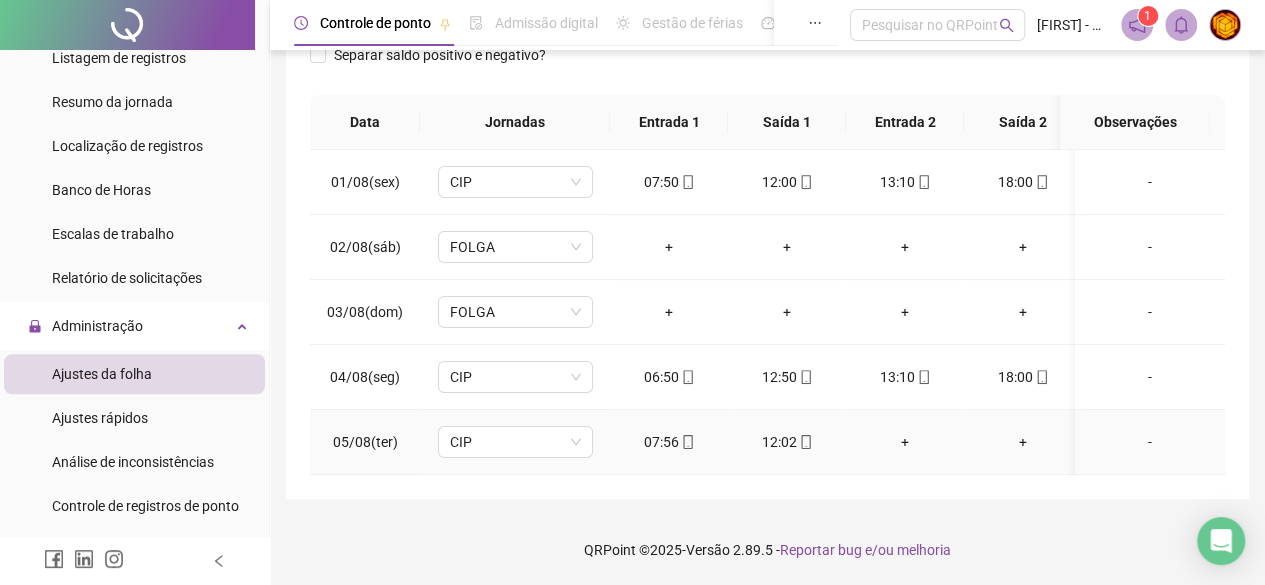 click on "+" at bounding box center [905, 442] 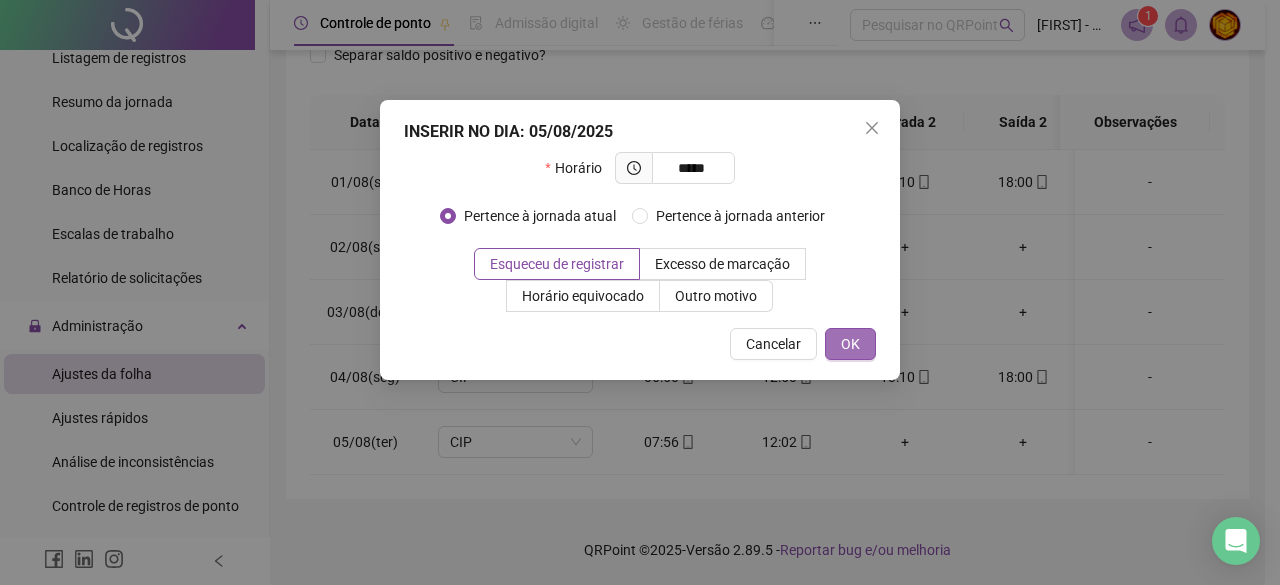 type on "*****" 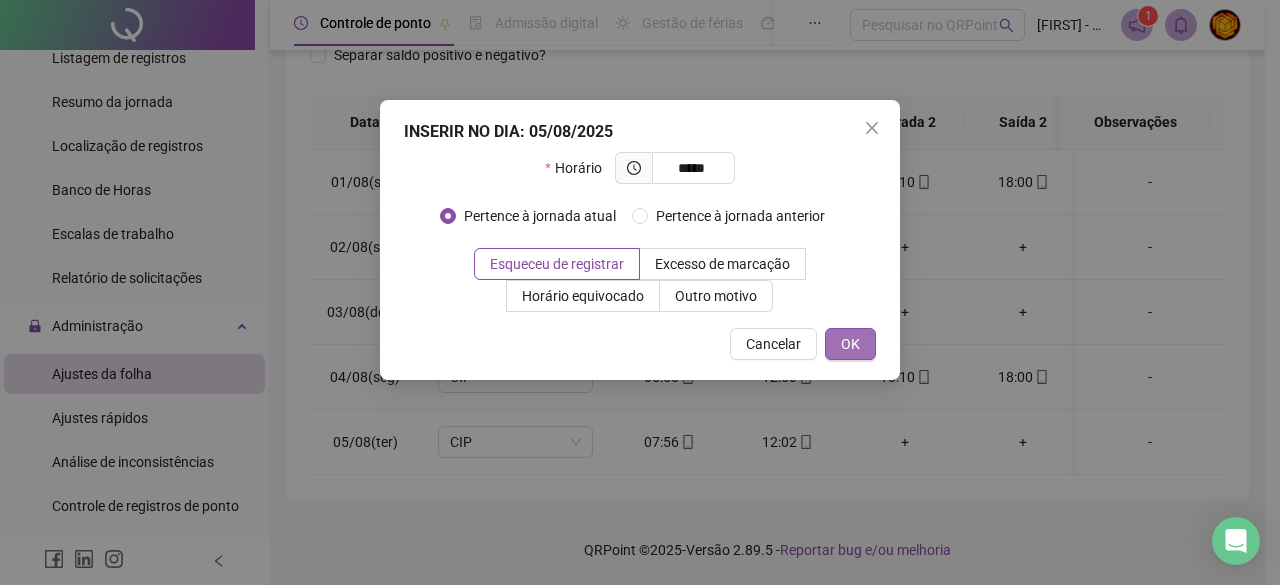 click on "OK" at bounding box center (850, 344) 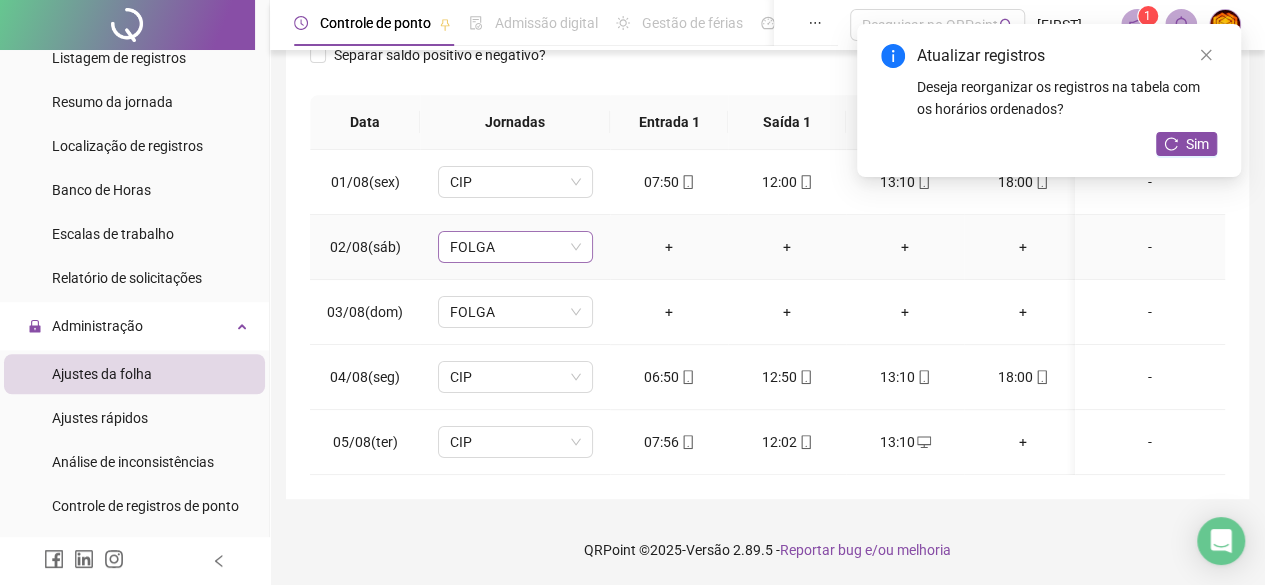 scroll, scrollTop: 0, scrollLeft: 0, axis: both 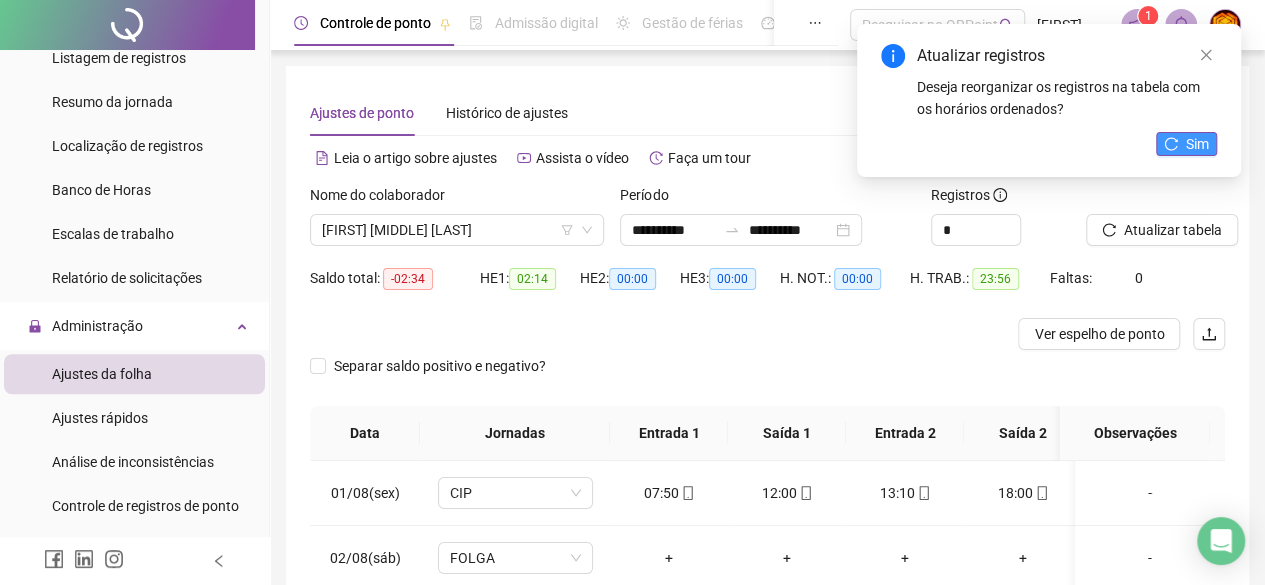 click on "Sim" at bounding box center [1186, 144] 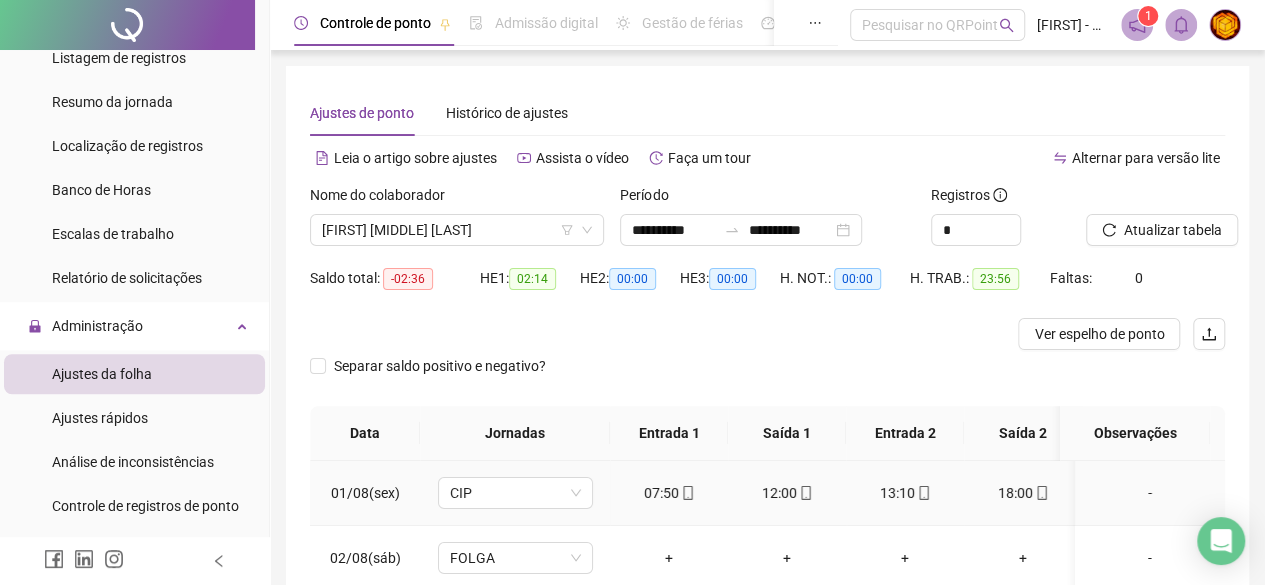 scroll, scrollTop: 0, scrollLeft: 0, axis: both 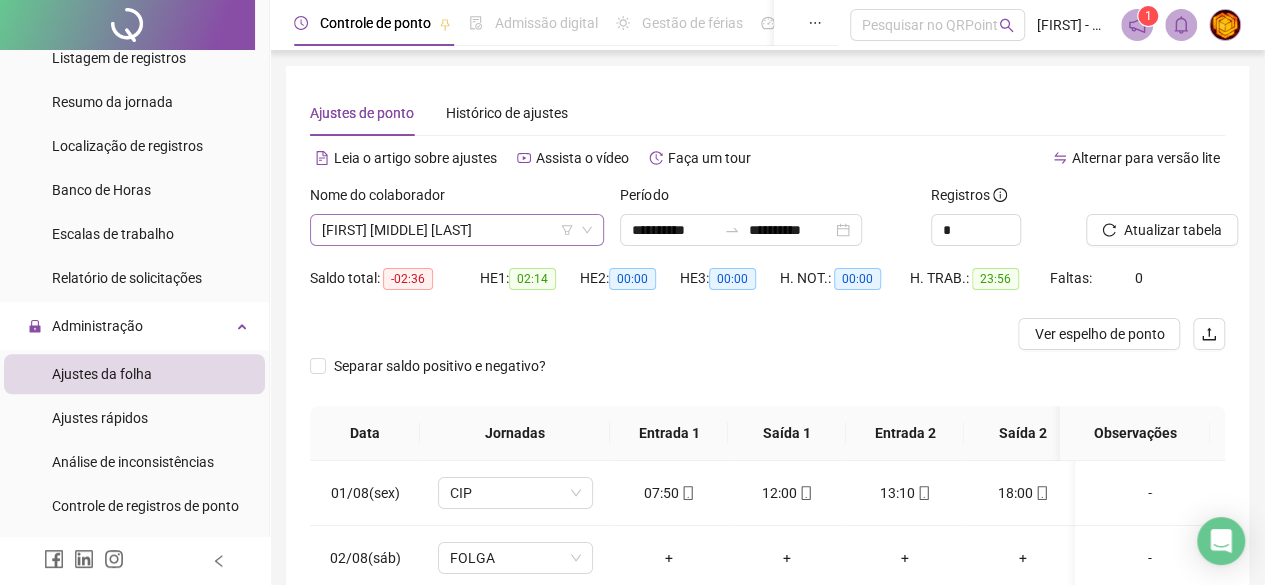 click on "[FIRST] [MIDDLE] [LAST]" at bounding box center (457, 230) 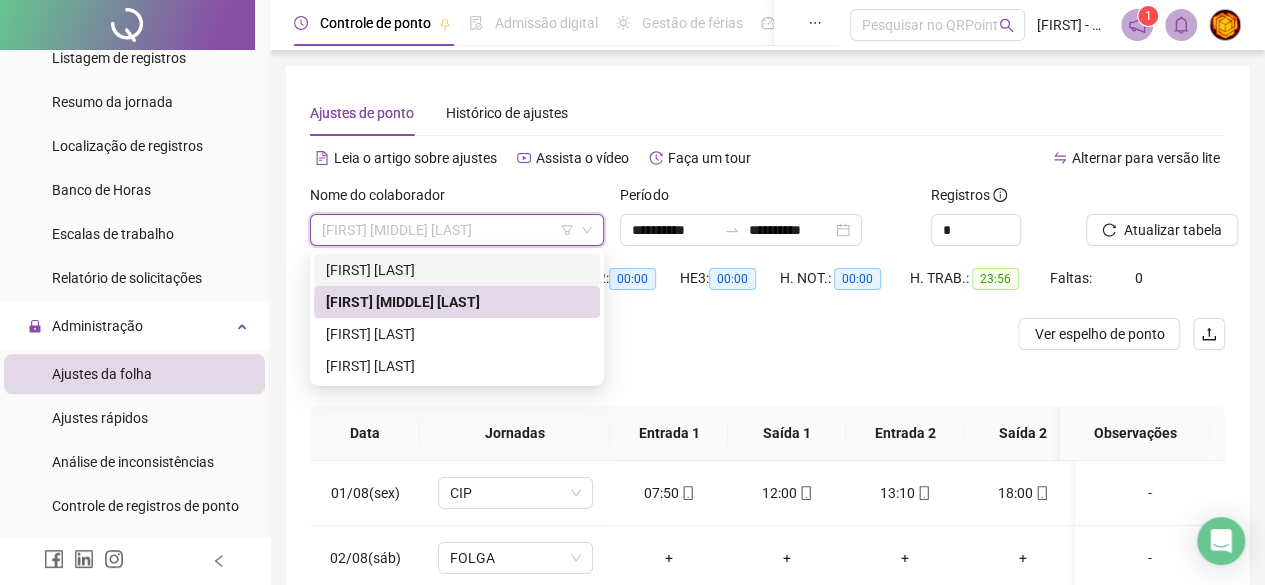 click on "[FIRST] [LAST]" at bounding box center (457, 270) 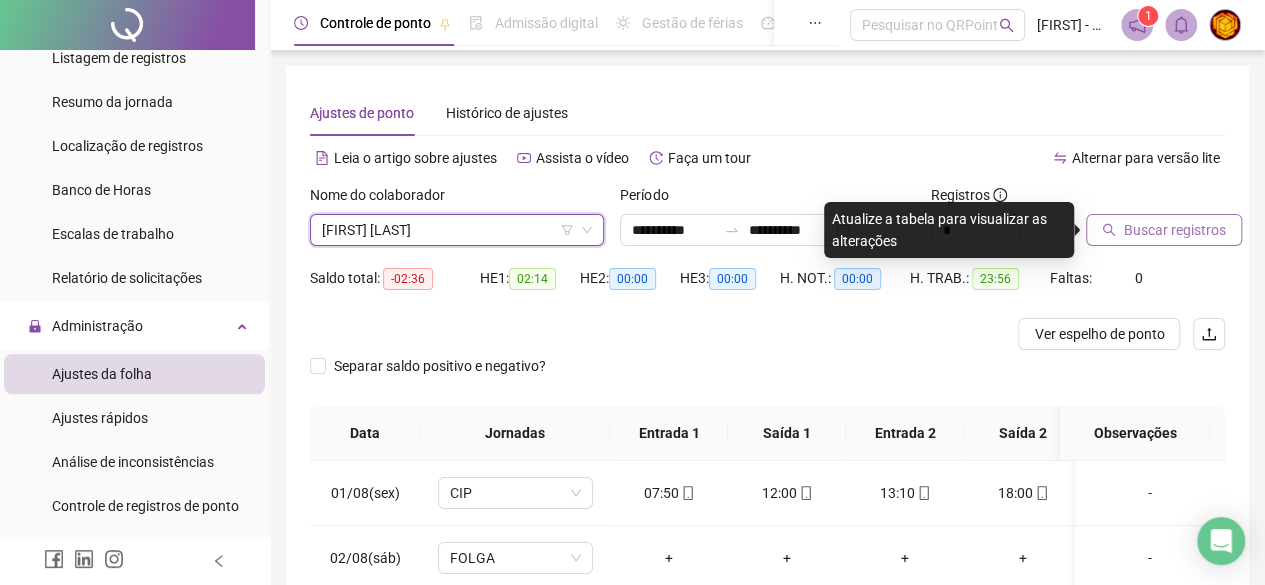 click on "Buscar registros" at bounding box center (1175, 230) 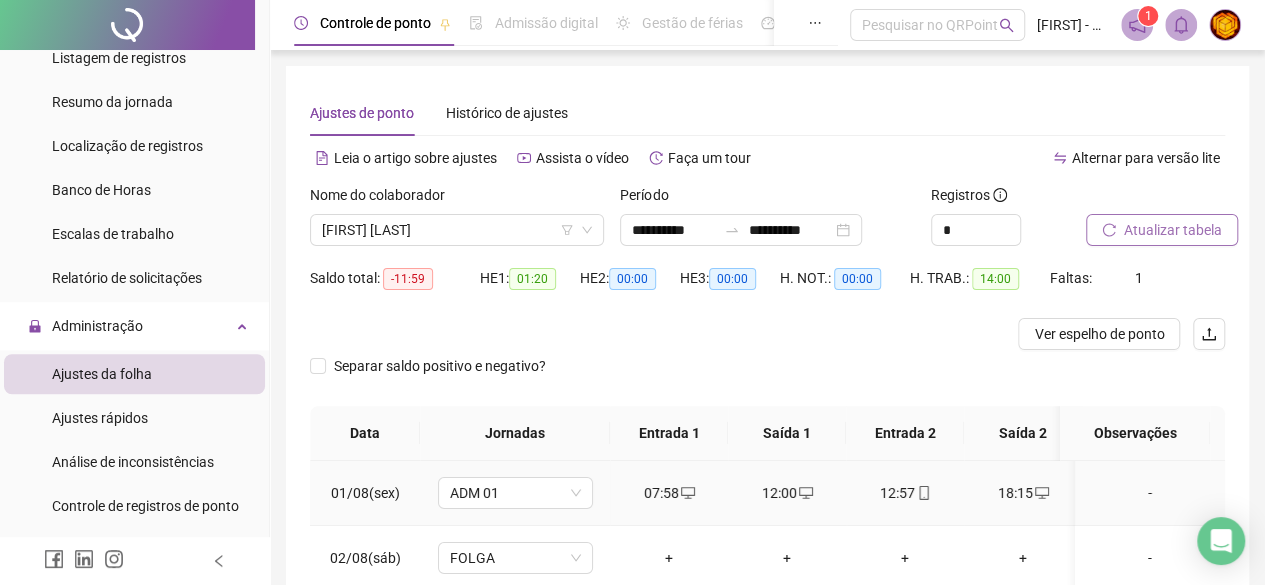 scroll, scrollTop: 0, scrollLeft: 0, axis: both 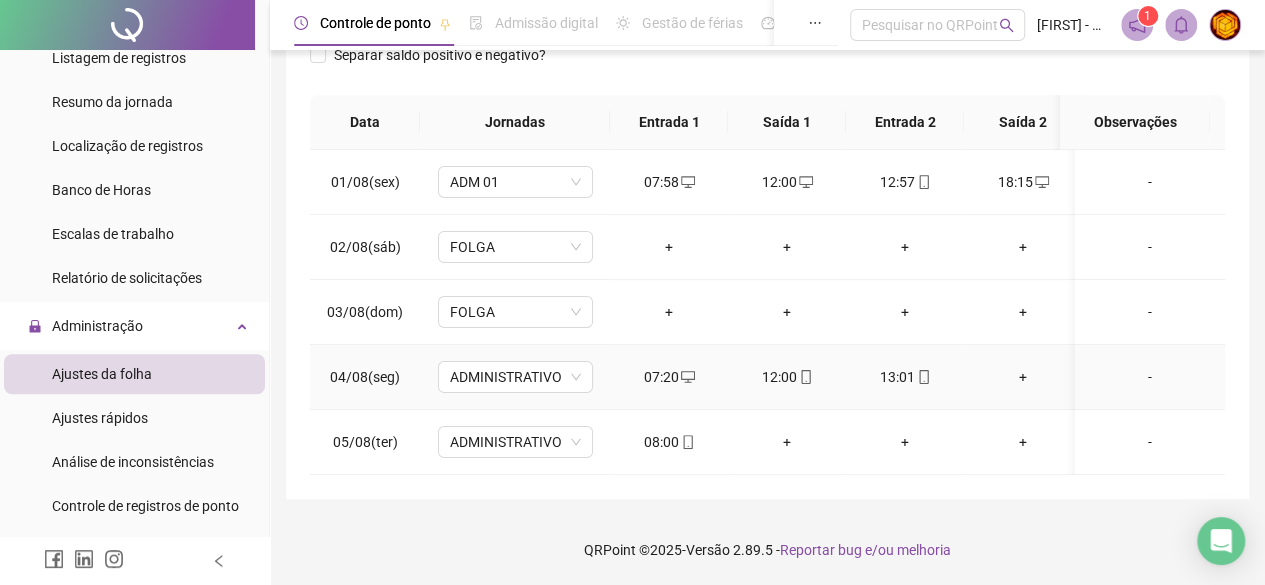 click on "+" at bounding box center (1023, 377) 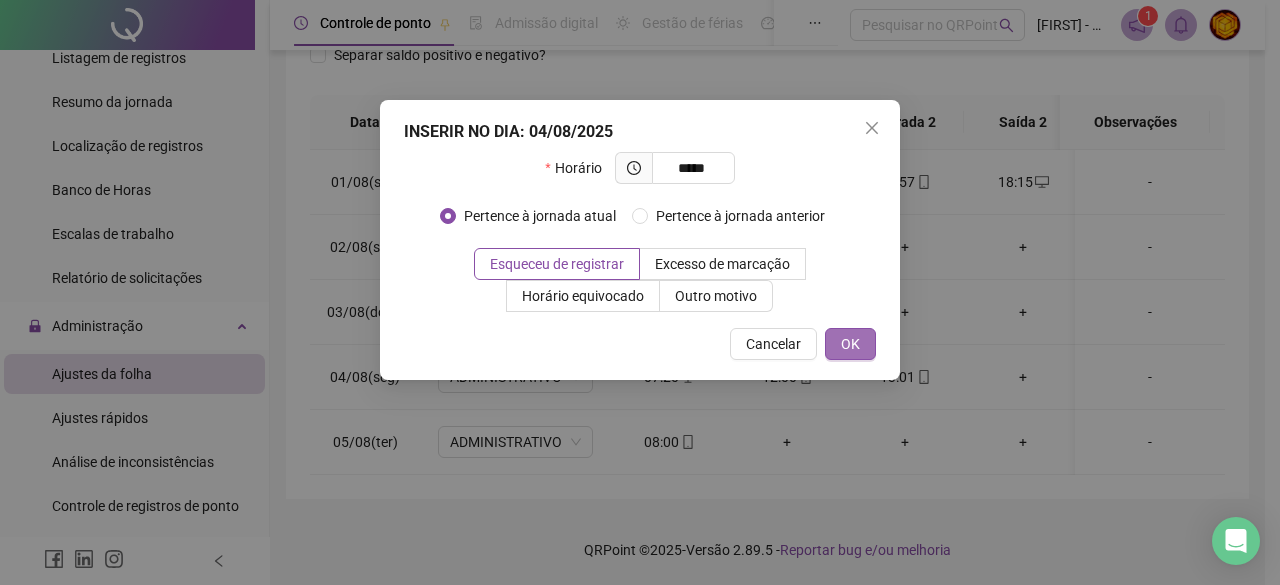 type on "*****" 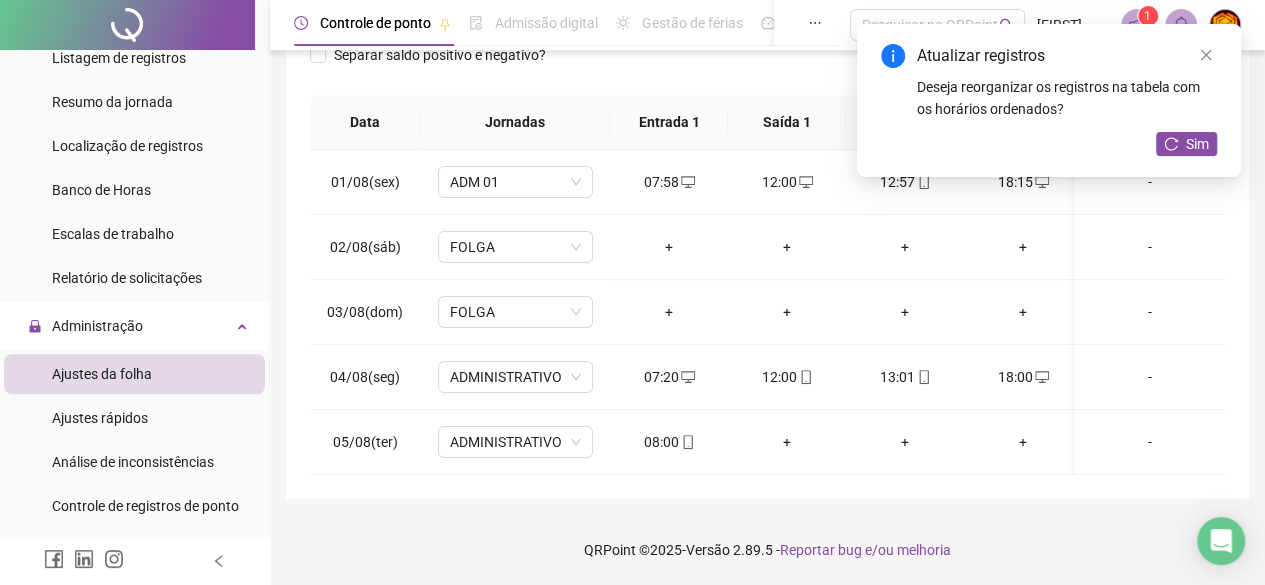 click on "Atualizar registros Deseja reorganizar os registros na tabela com os horários ordenados? Sim" at bounding box center [1049, 100] 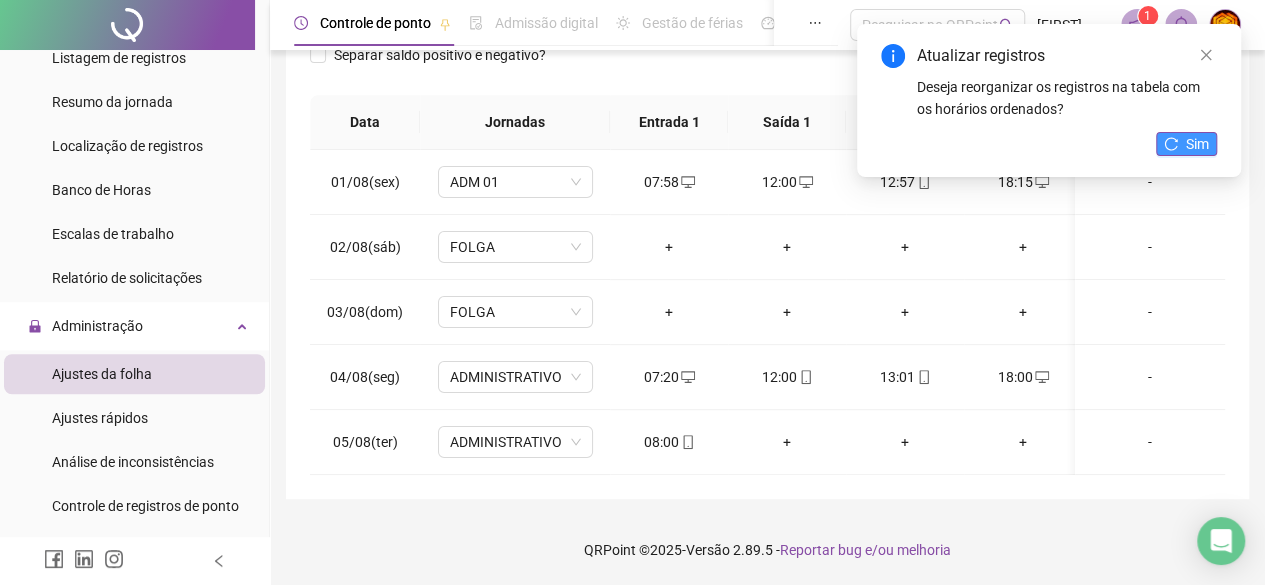 click on "Sim" at bounding box center [1186, 144] 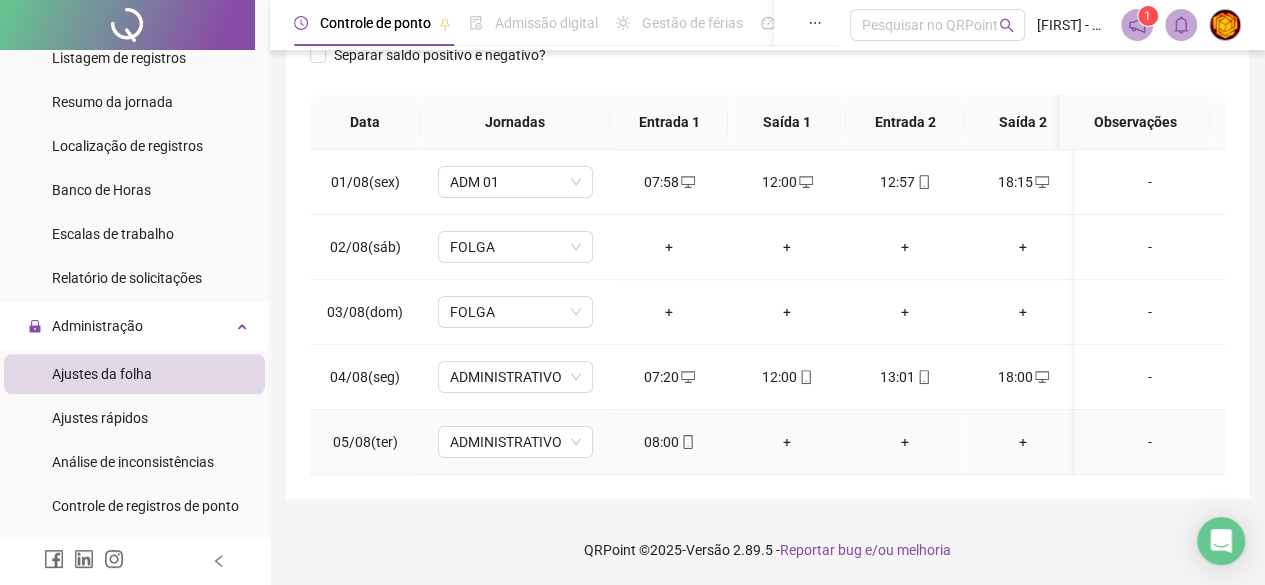 click on "+" at bounding box center [787, 442] 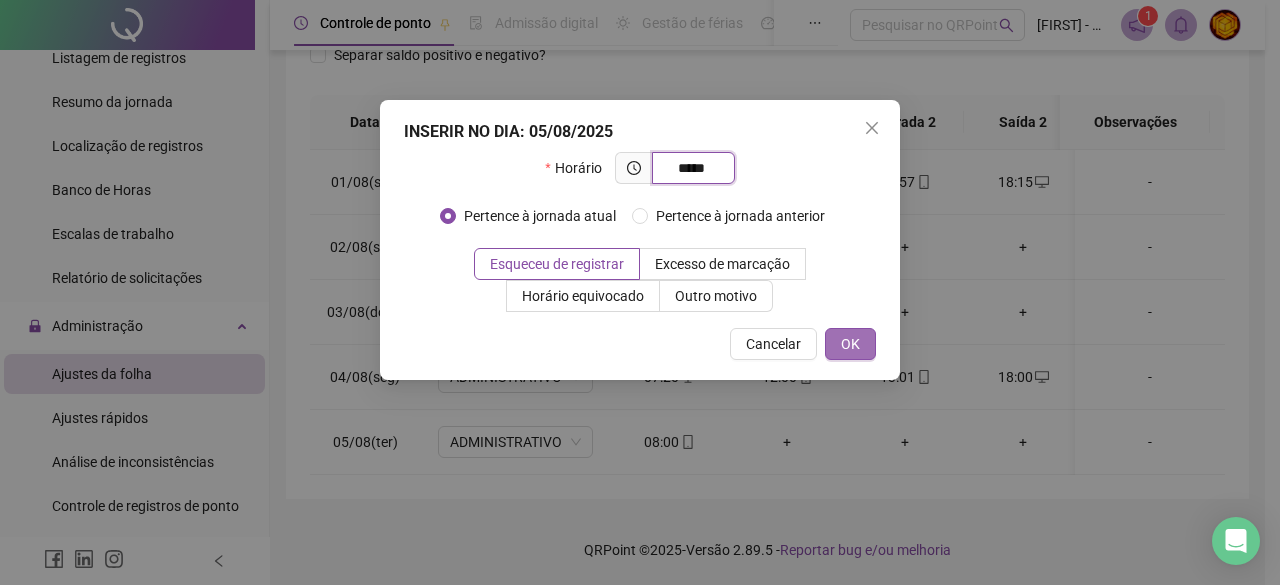 type on "*****" 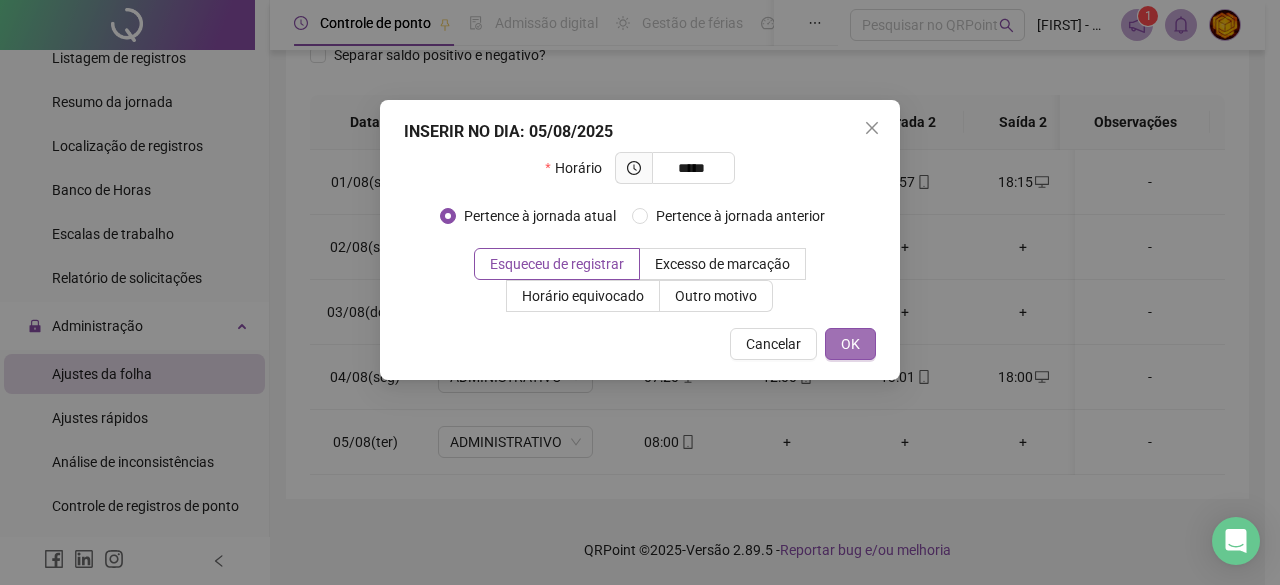 click on "OK" at bounding box center (850, 344) 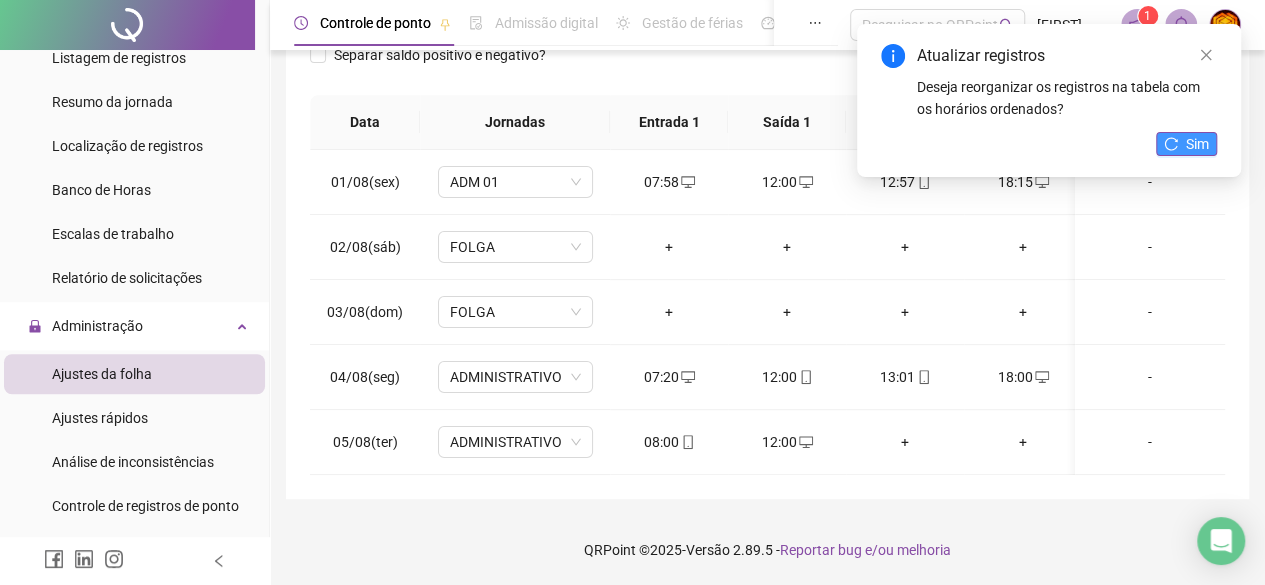 click on "Sim" at bounding box center (1197, 144) 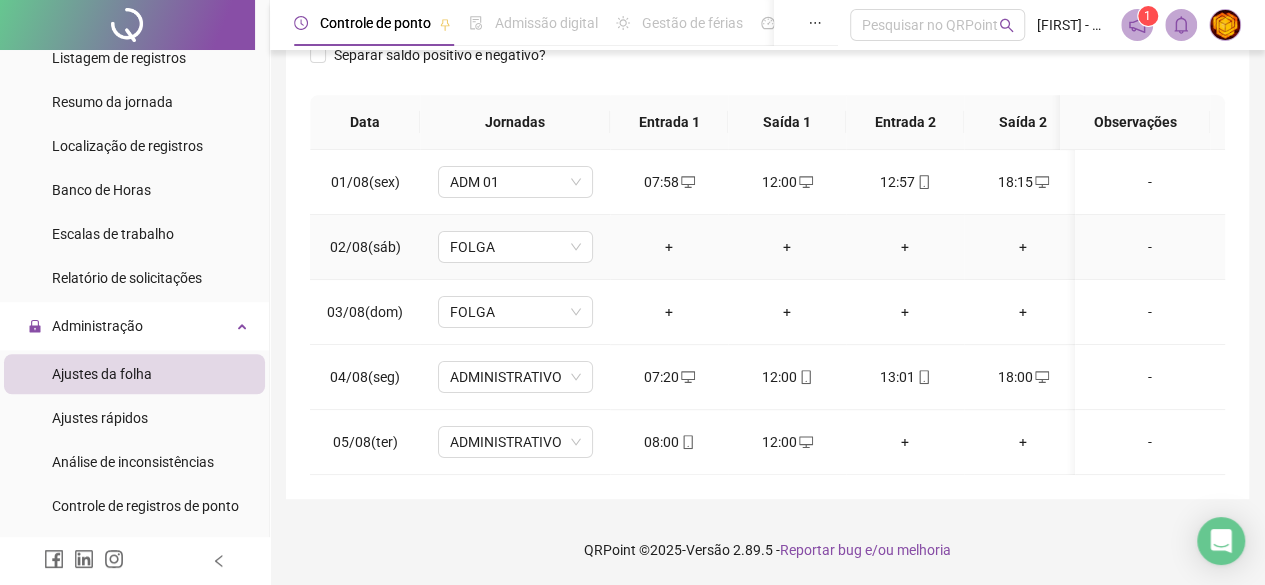 scroll, scrollTop: 0, scrollLeft: 0, axis: both 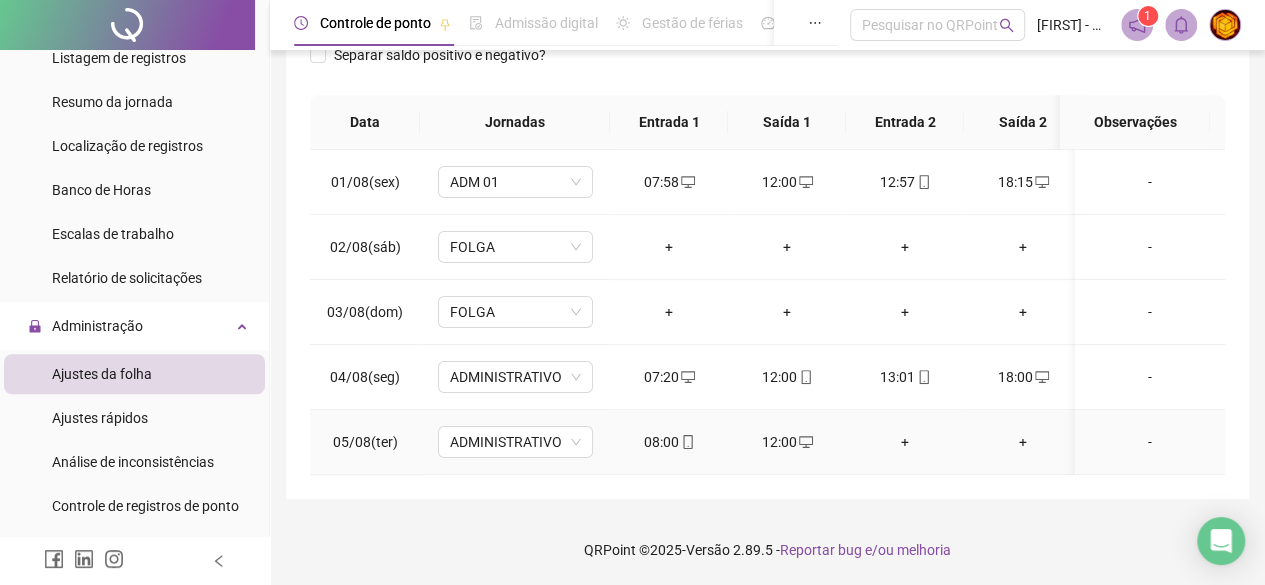 click on "+" at bounding box center (905, 442) 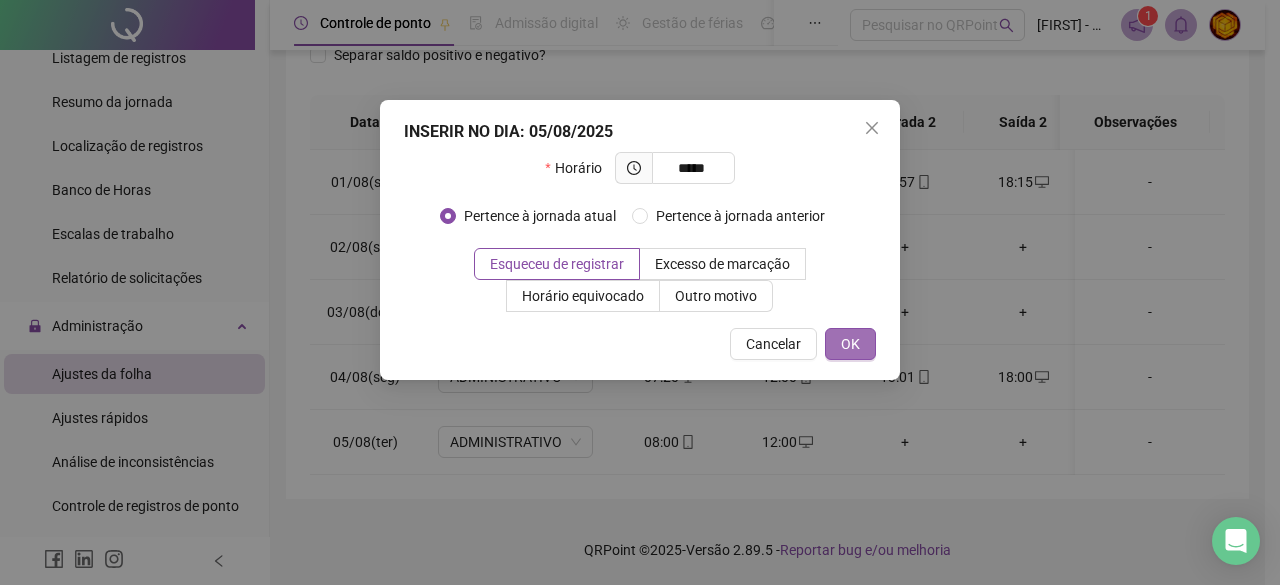 type on "*****" 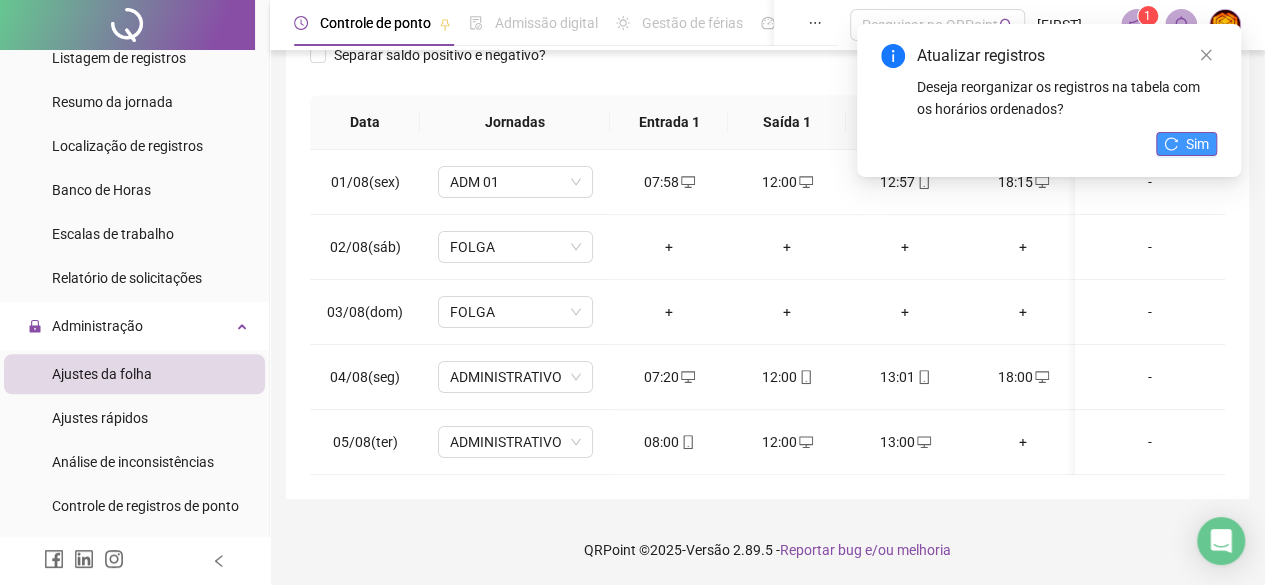 click on "Sim" at bounding box center (1186, 144) 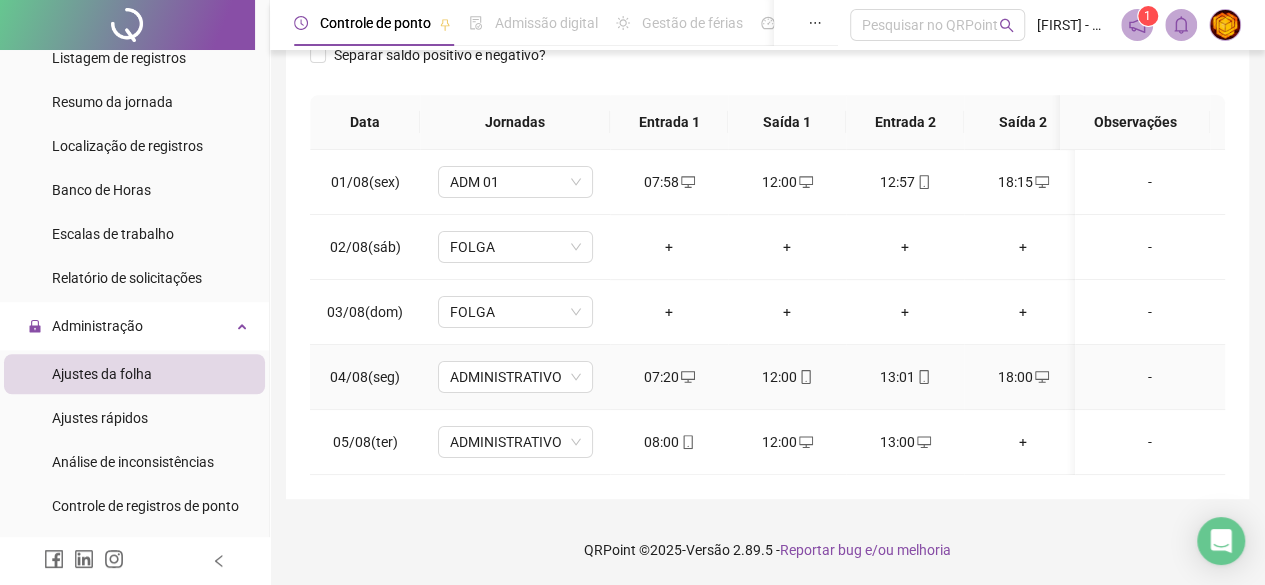 scroll, scrollTop: 0, scrollLeft: 0, axis: both 